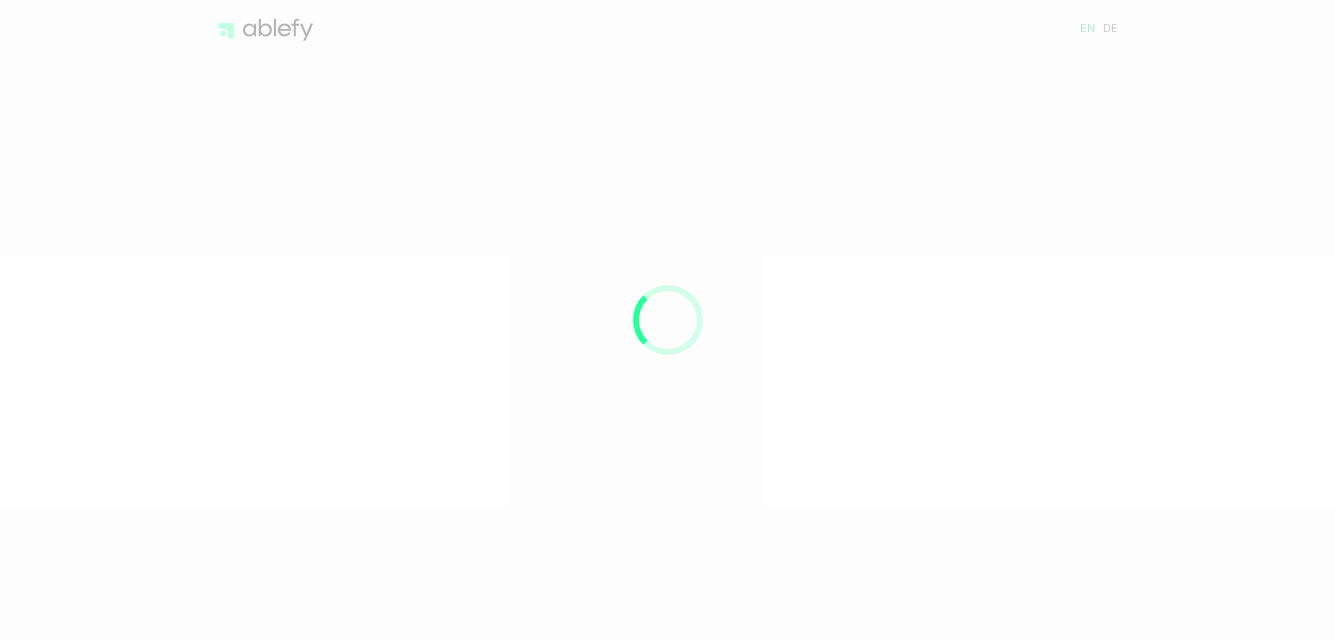 scroll, scrollTop: 0, scrollLeft: 0, axis: both 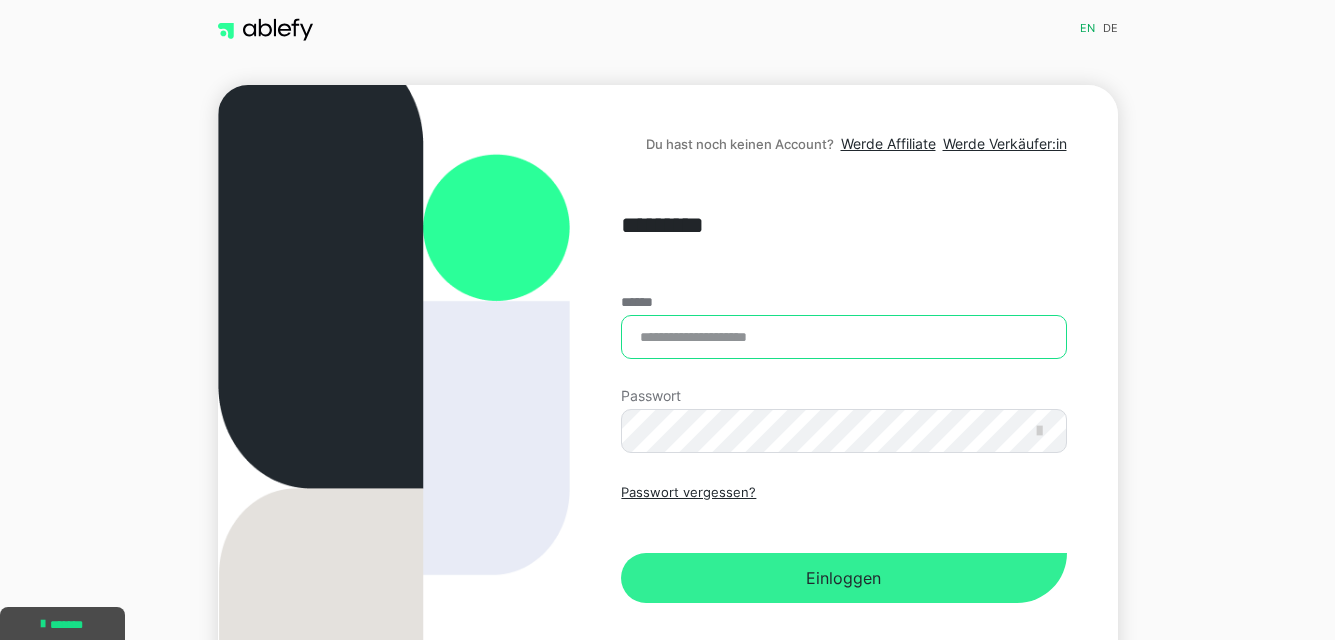 type on "**********" 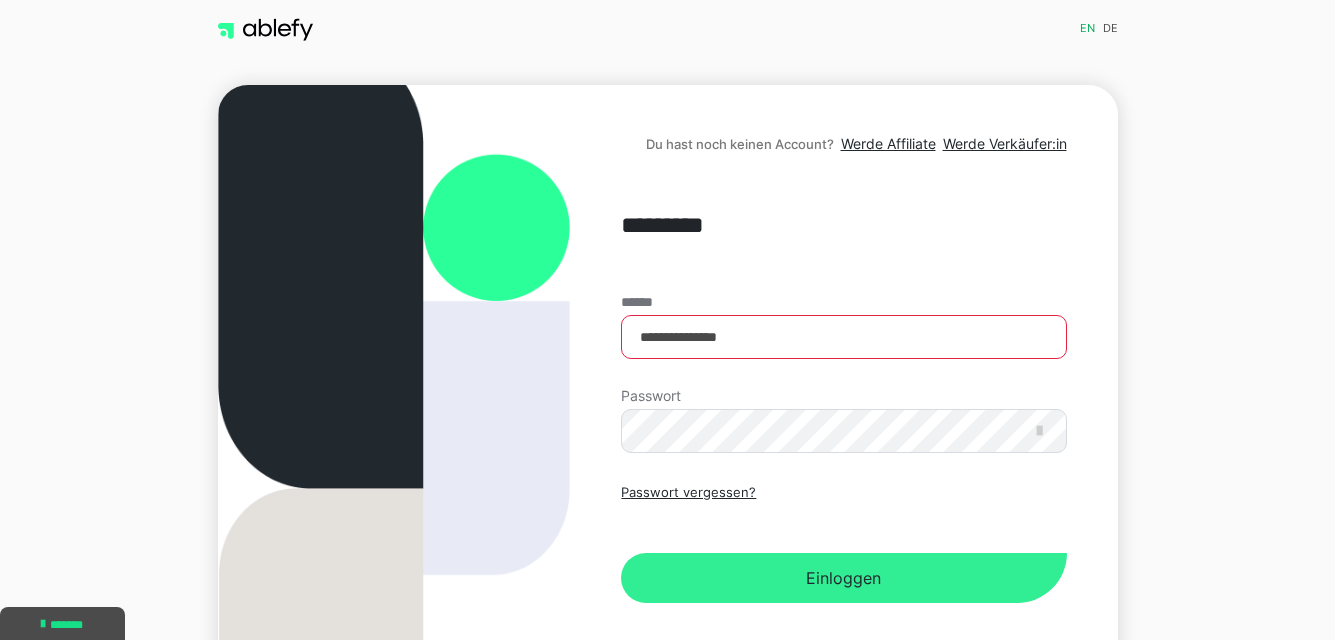 click on "Einloggen" at bounding box center [843, 578] 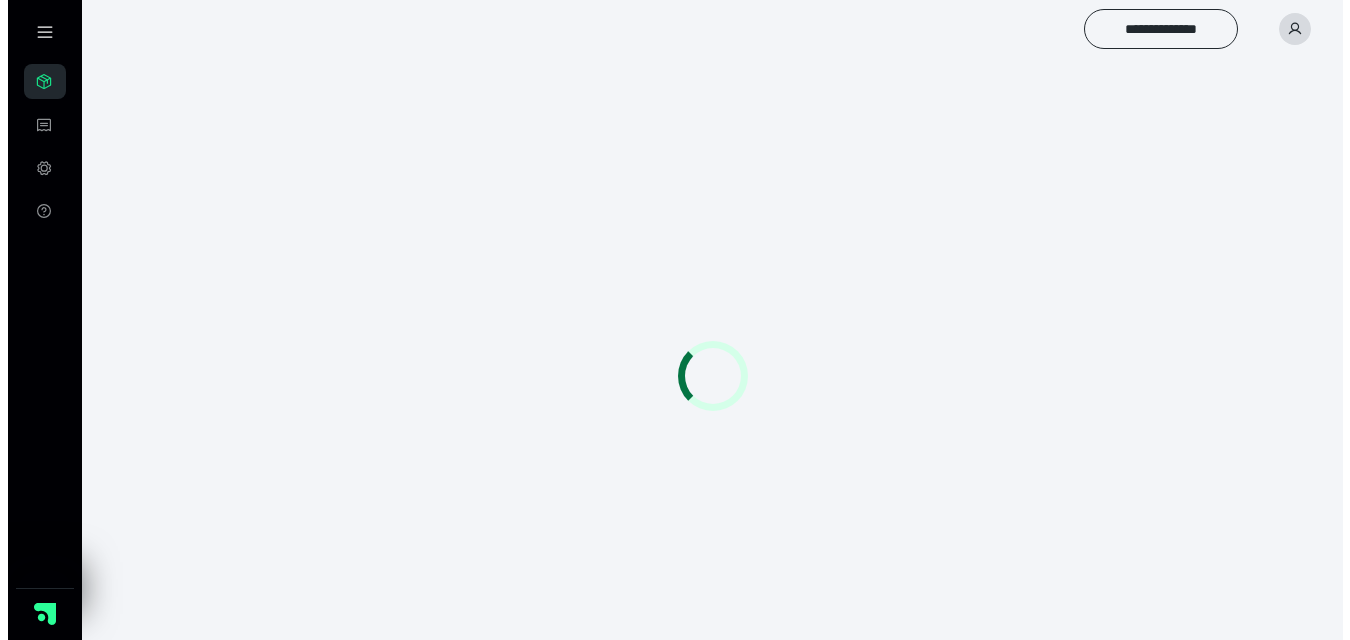 scroll, scrollTop: 0, scrollLeft: 0, axis: both 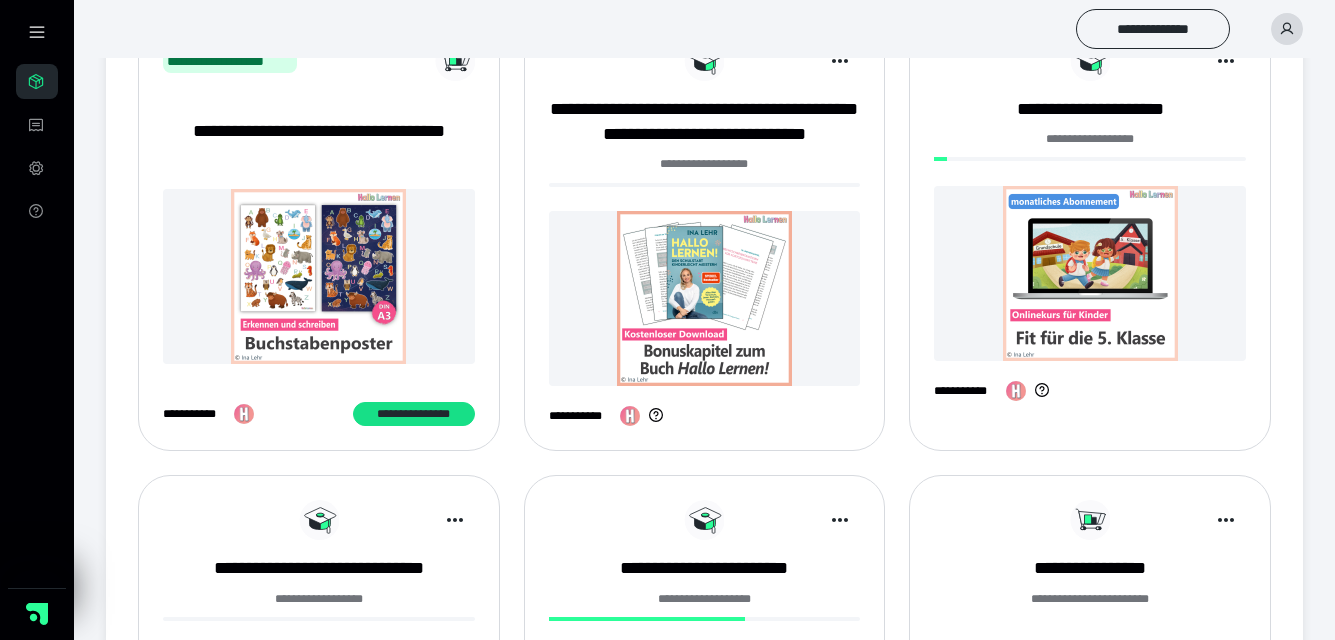 click at bounding box center [1090, 273] 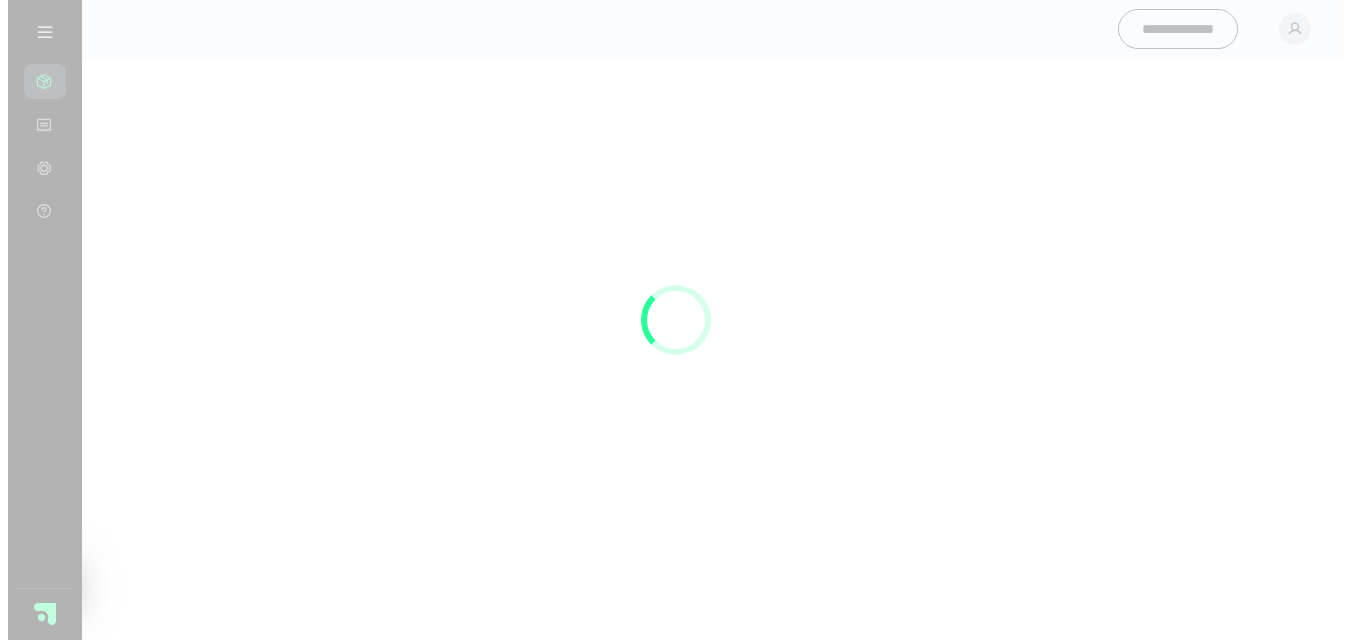scroll, scrollTop: 0, scrollLeft: 0, axis: both 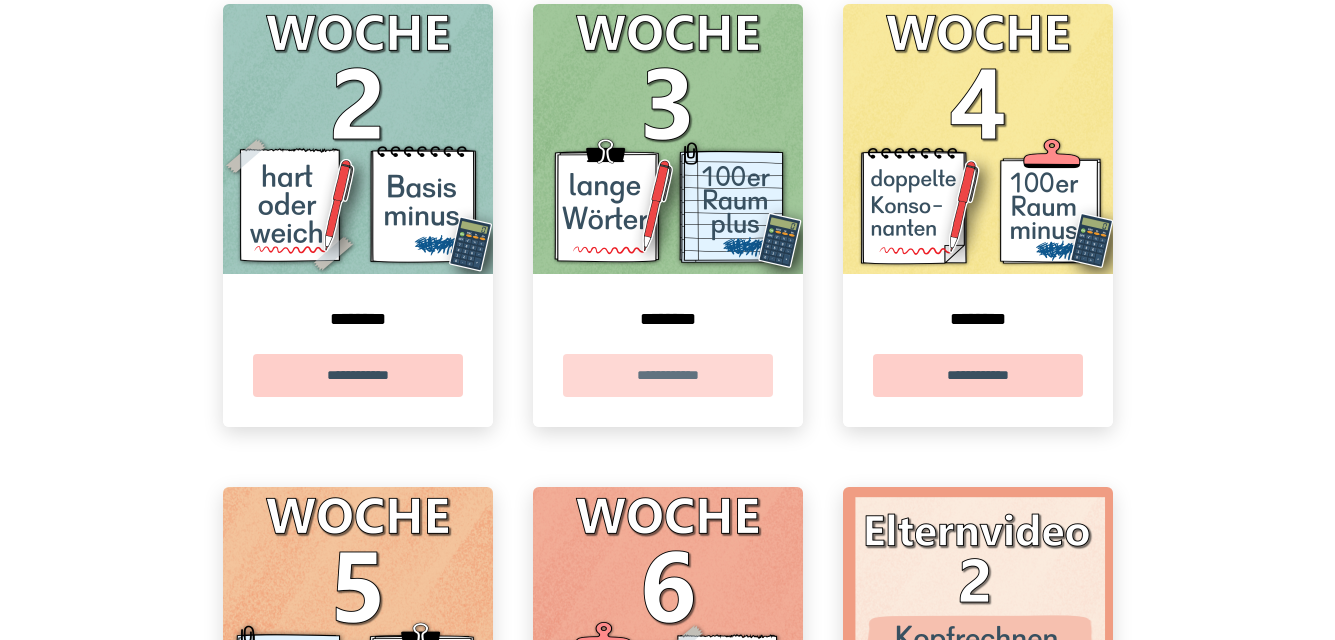 click on "**********" at bounding box center (668, 375) 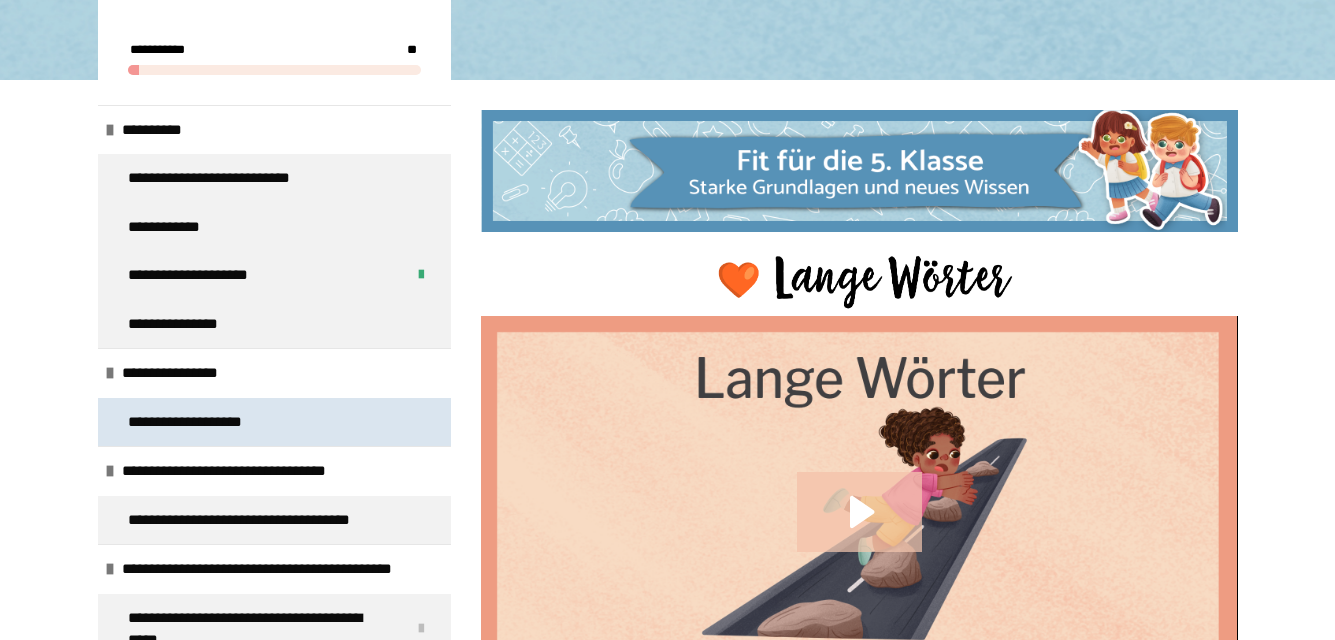 scroll, scrollTop: 1300, scrollLeft: 0, axis: vertical 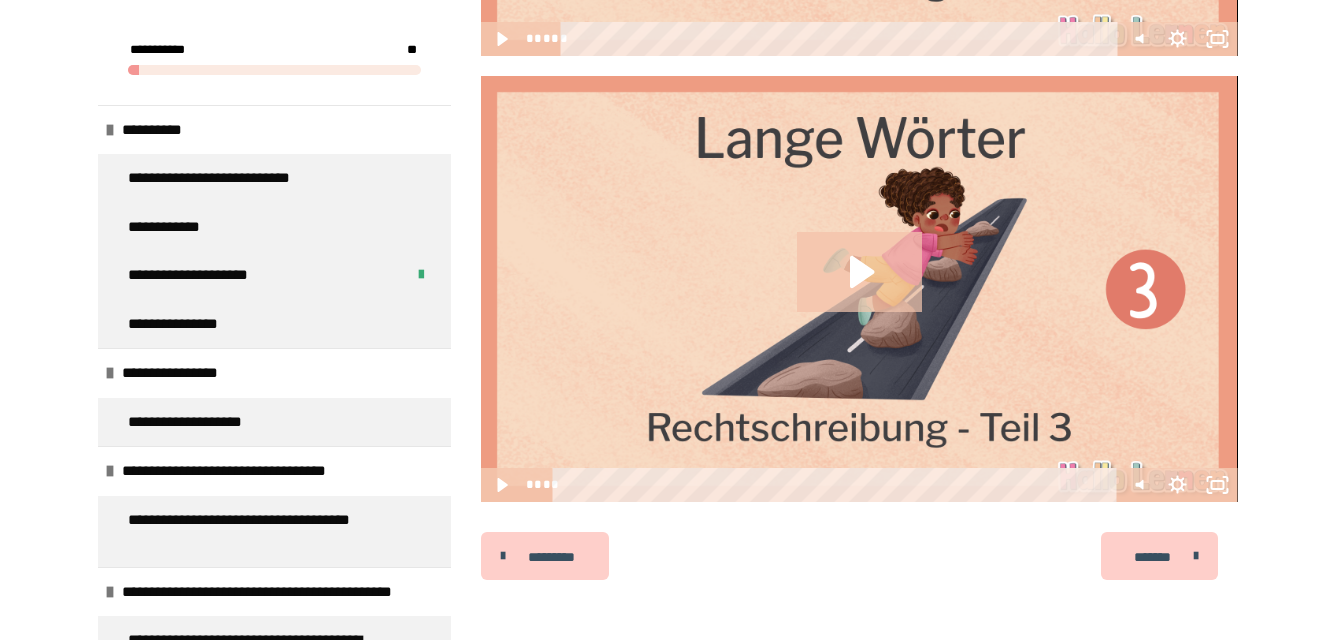 click on "**********" at bounding box center (667, -836) 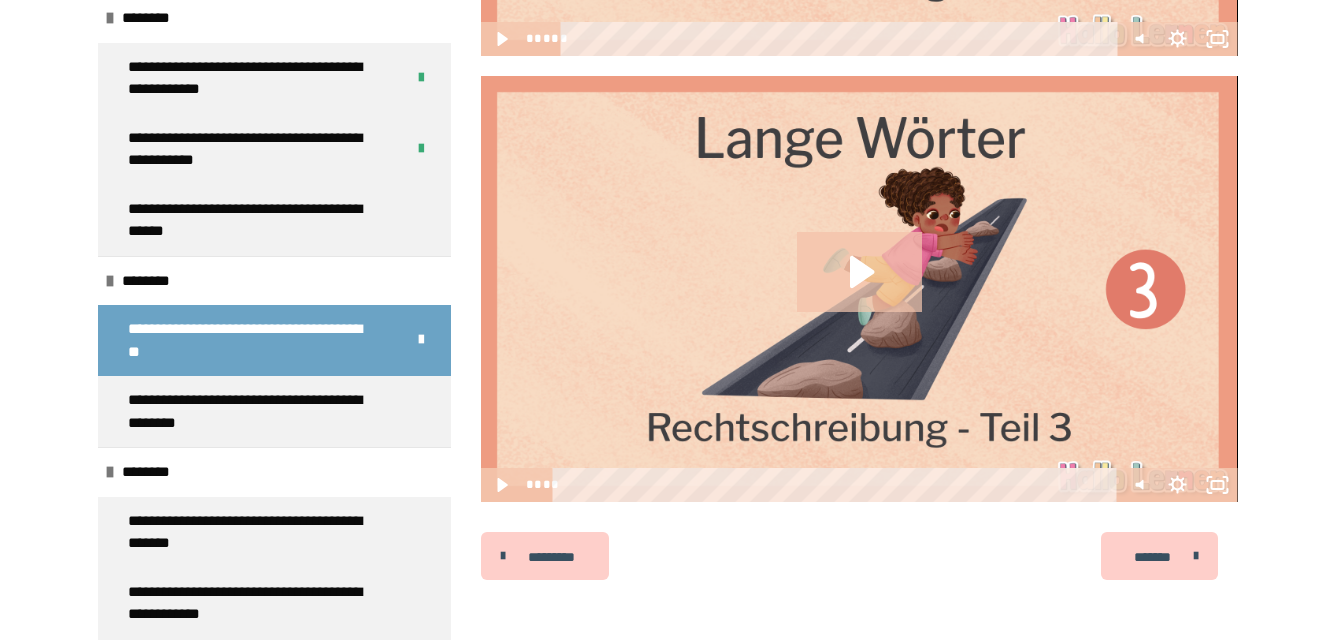 scroll, scrollTop: 1100, scrollLeft: 0, axis: vertical 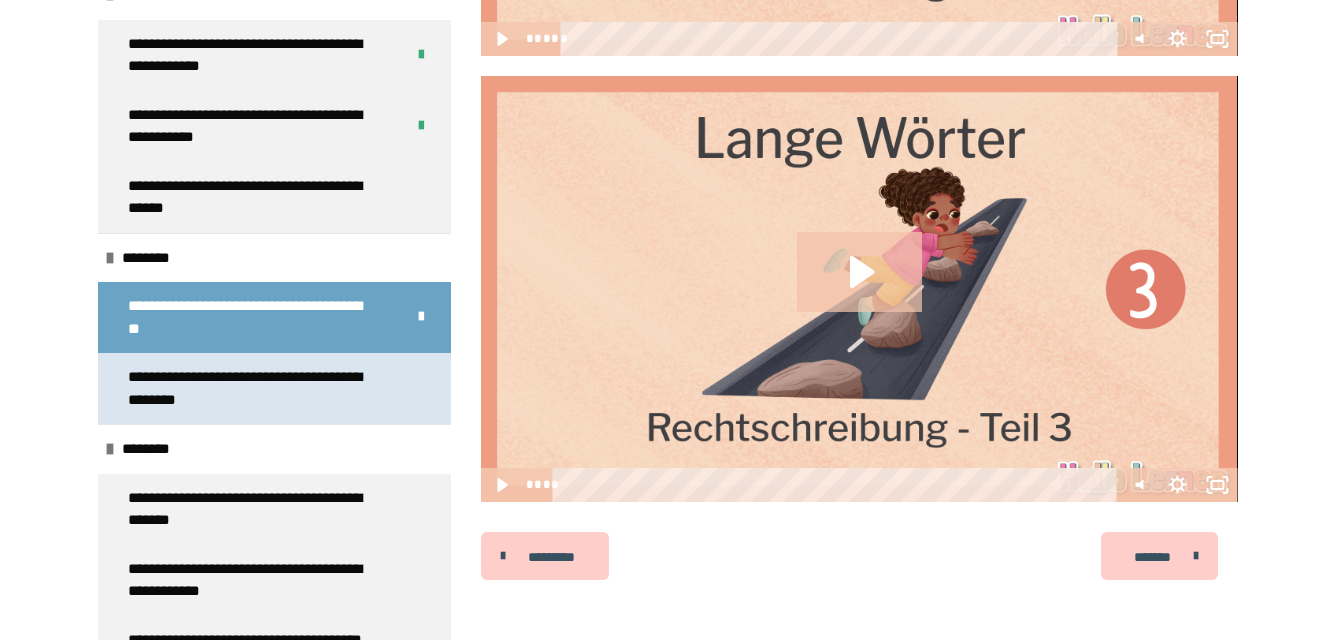 click on "**********" at bounding box center [259, 388] 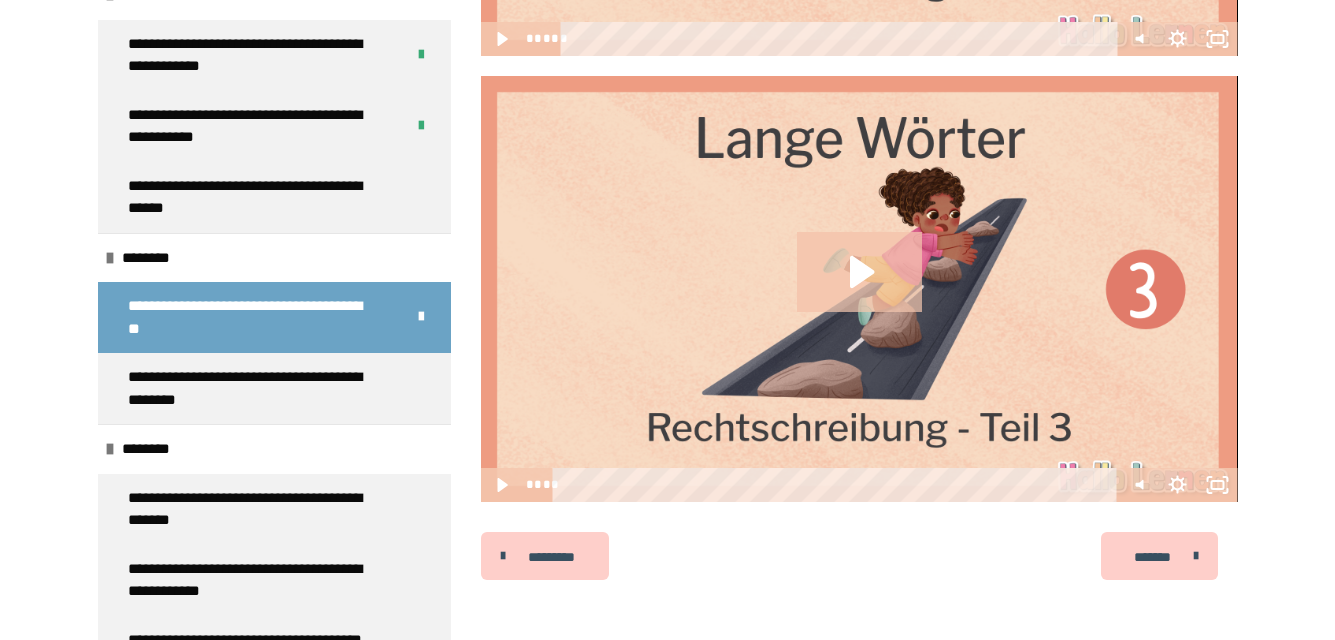 click at bounding box center (859, -1583) 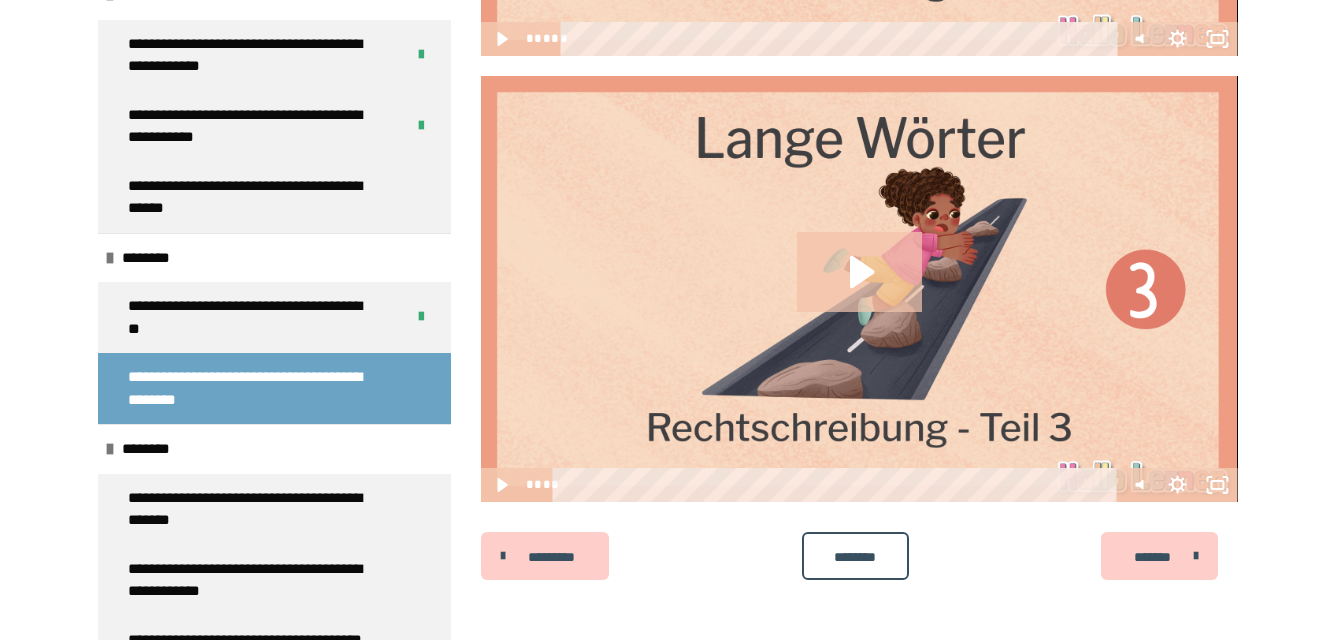 click at bounding box center [859, -1583] 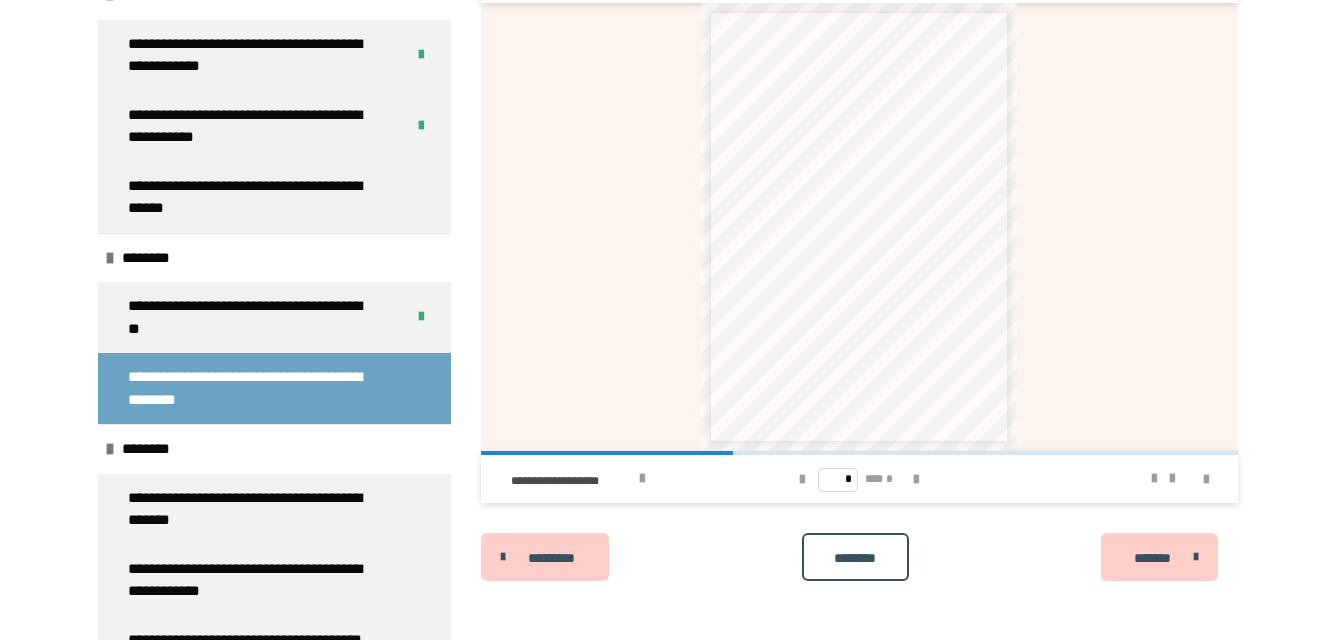scroll, scrollTop: 3997, scrollLeft: 0, axis: vertical 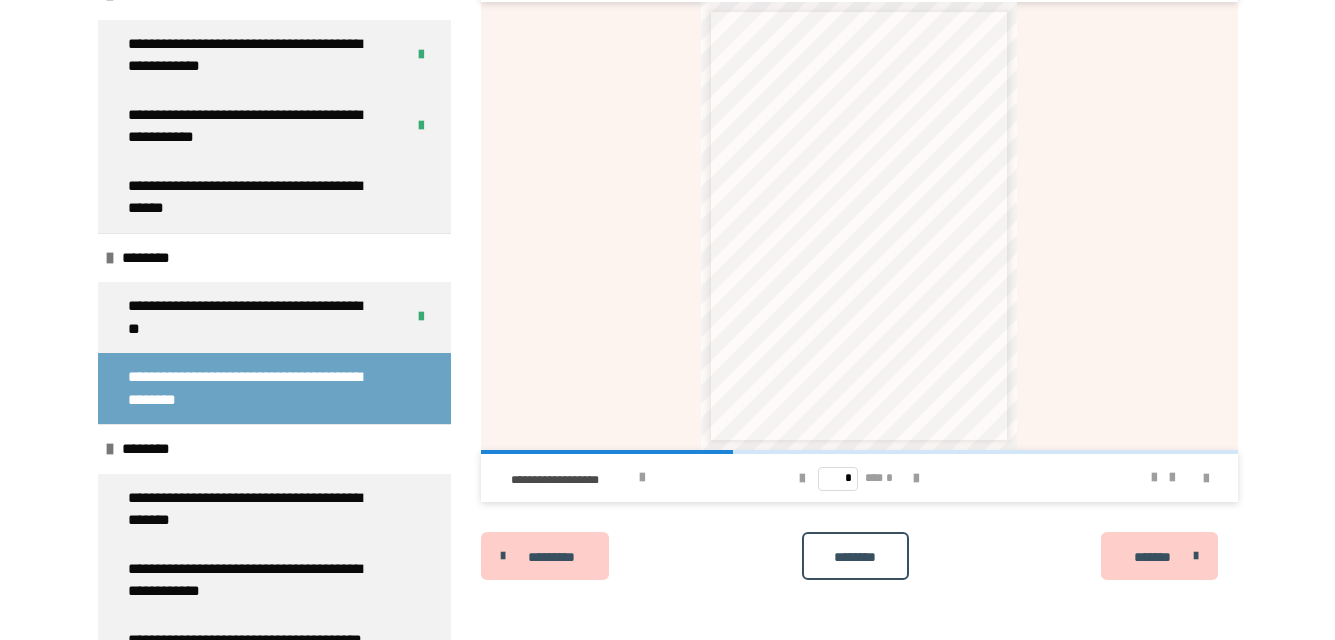 click on "********* ******** *******" at bounding box center [859, 556] 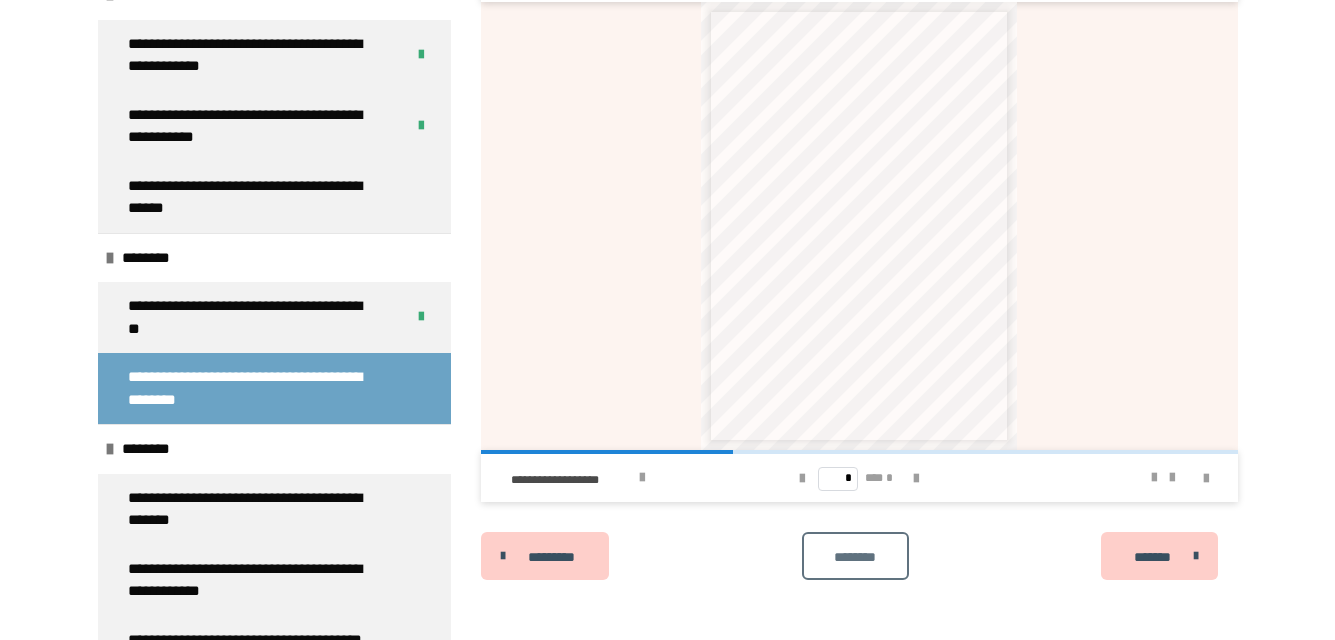 click on "********" at bounding box center (855, 557) 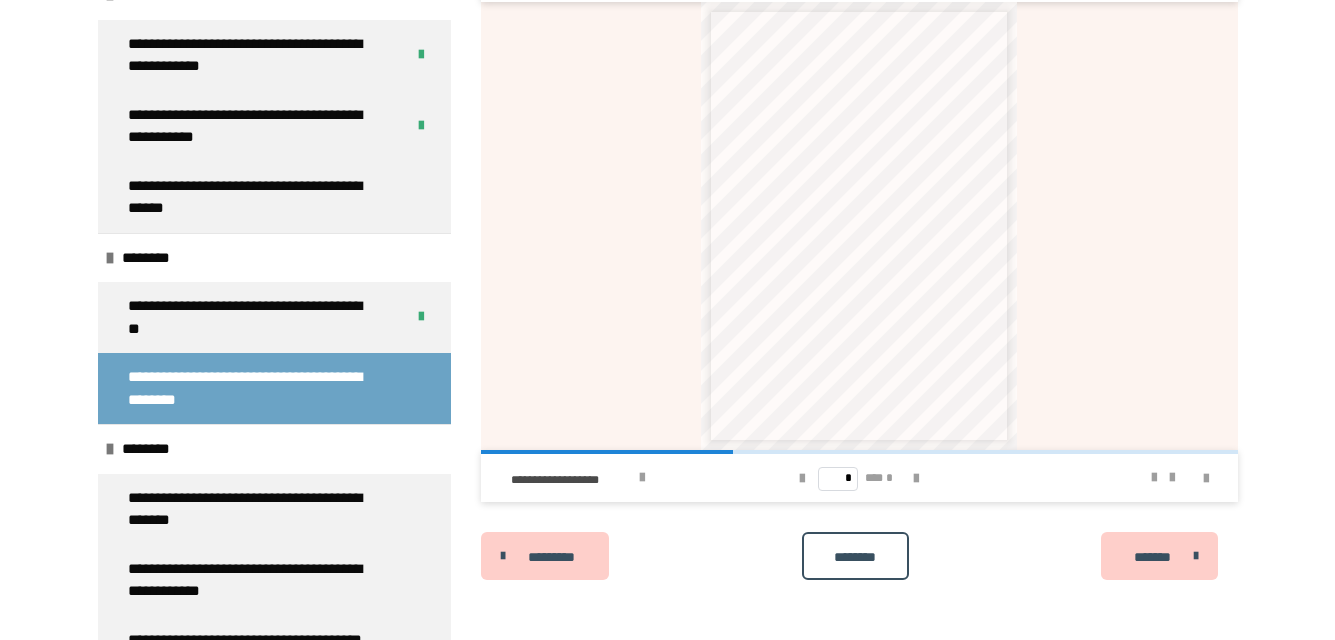 click on "********* ******** *******" at bounding box center [859, 556] 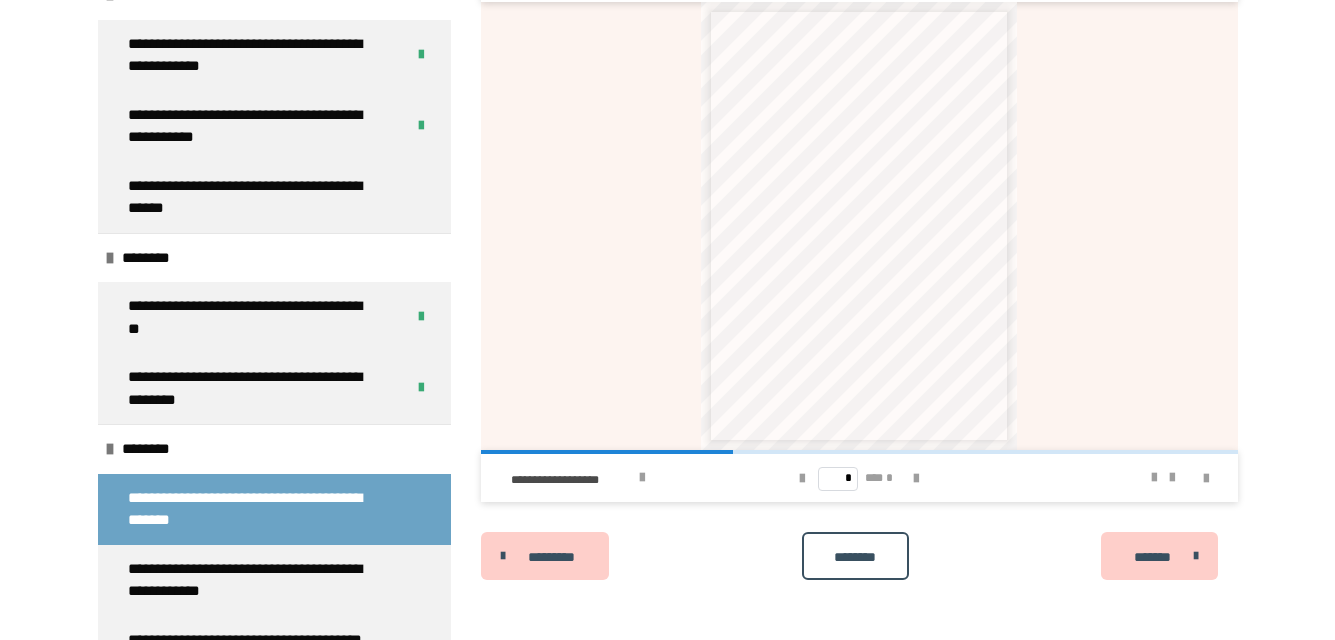 scroll, scrollTop: 270, scrollLeft: 0, axis: vertical 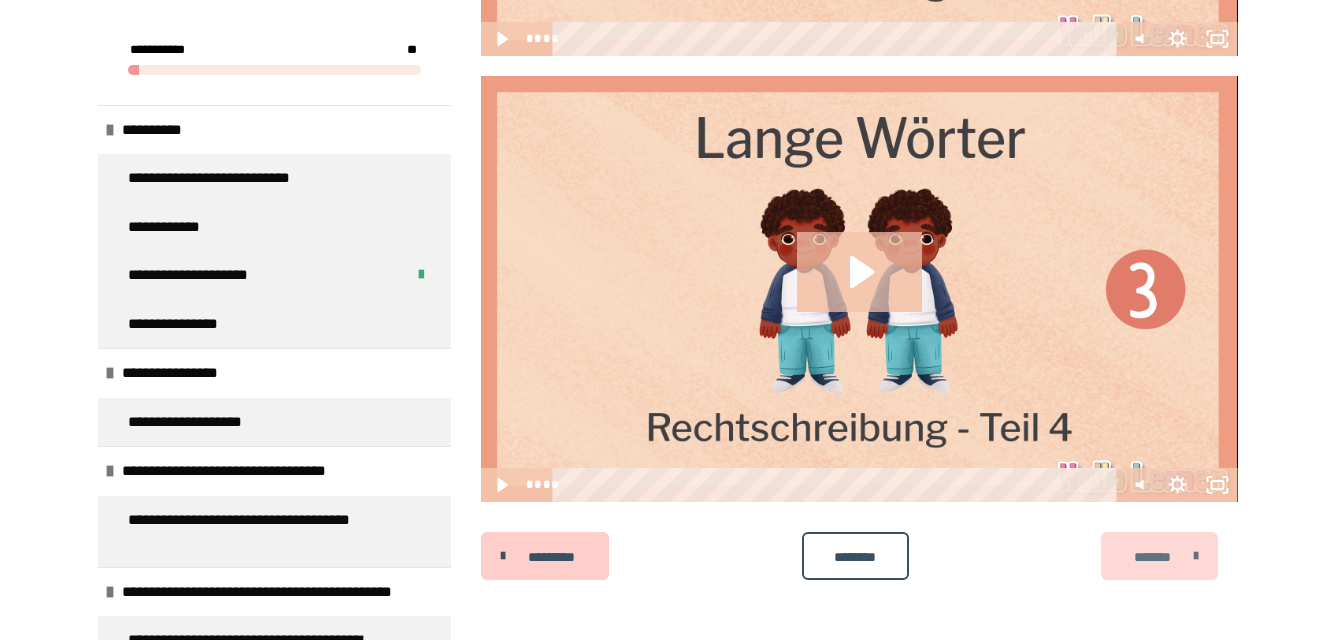 click on "*******" at bounding box center (1152, 557) 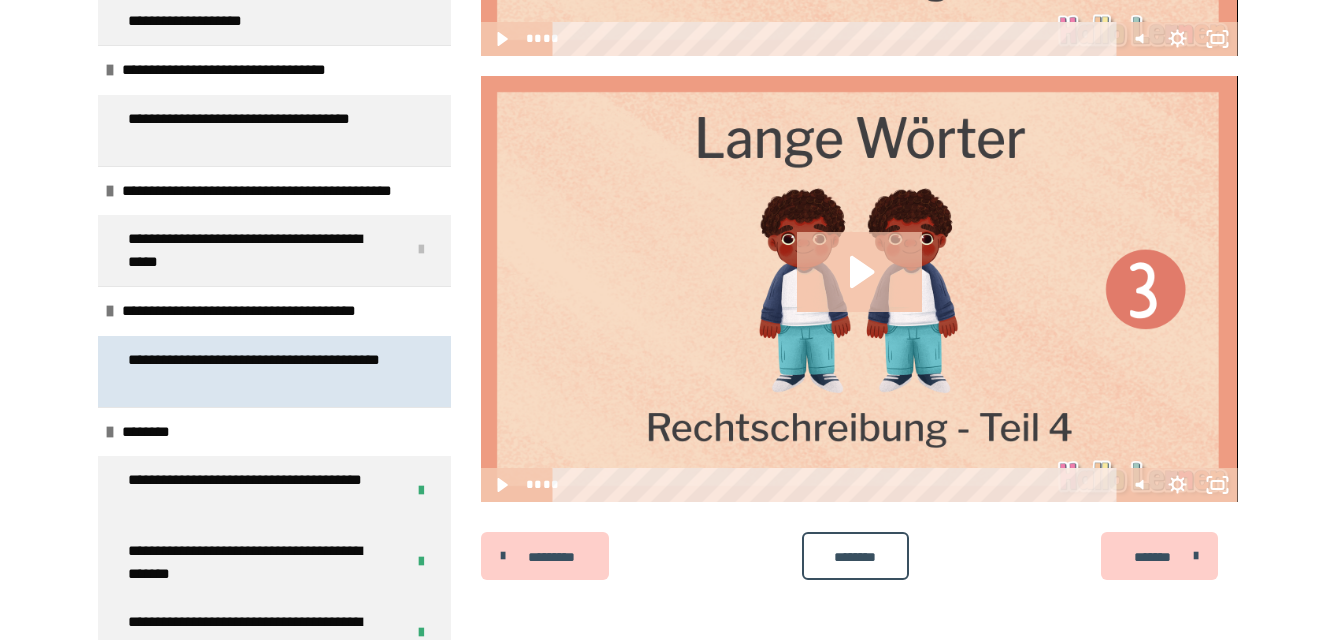 scroll, scrollTop: 524, scrollLeft: 0, axis: vertical 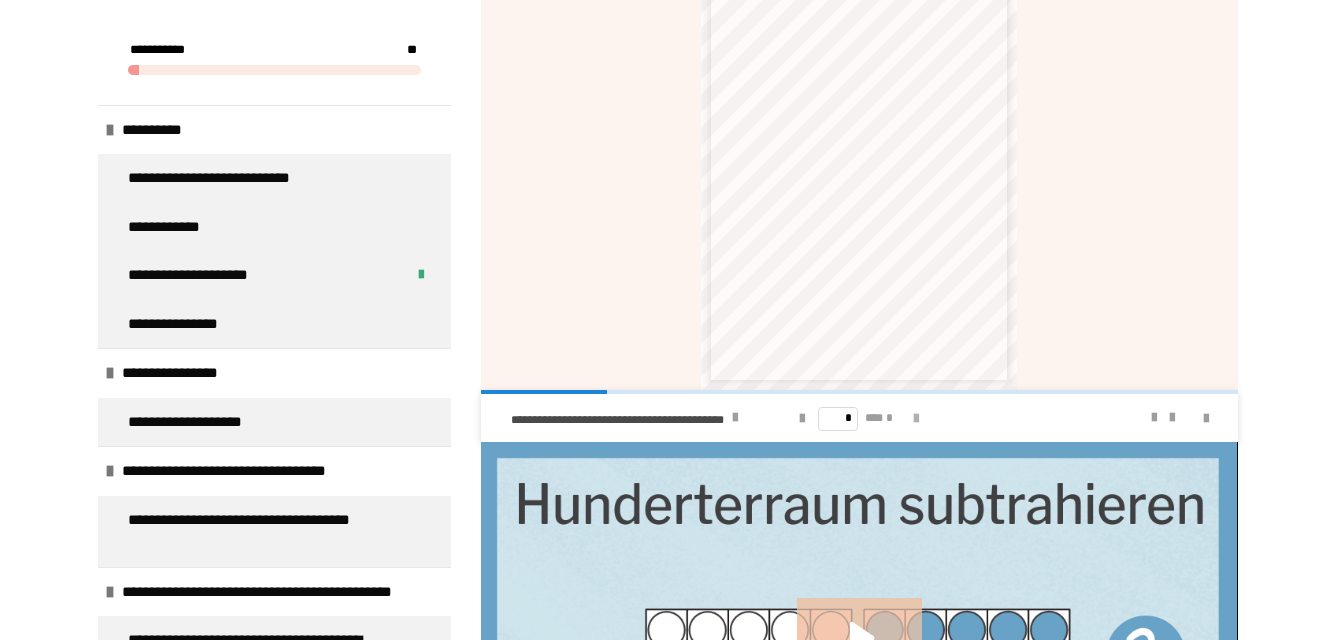 click at bounding box center (916, 419) 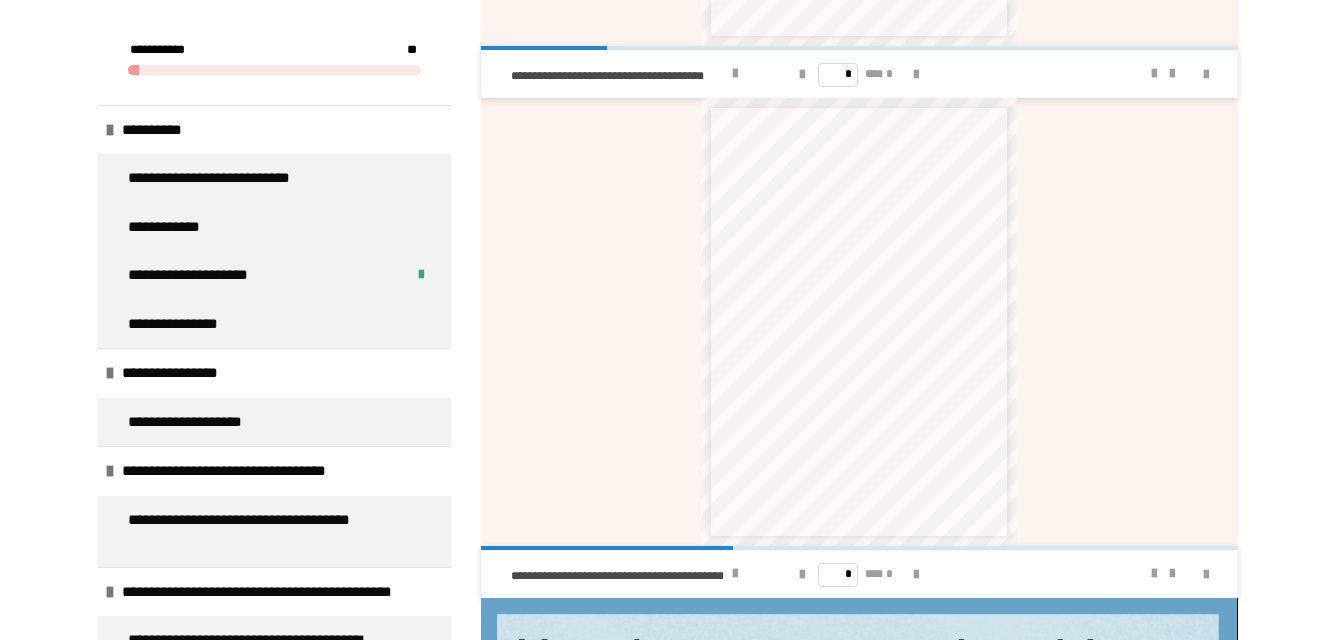 scroll, scrollTop: 1300, scrollLeft: 0, axis: vertical 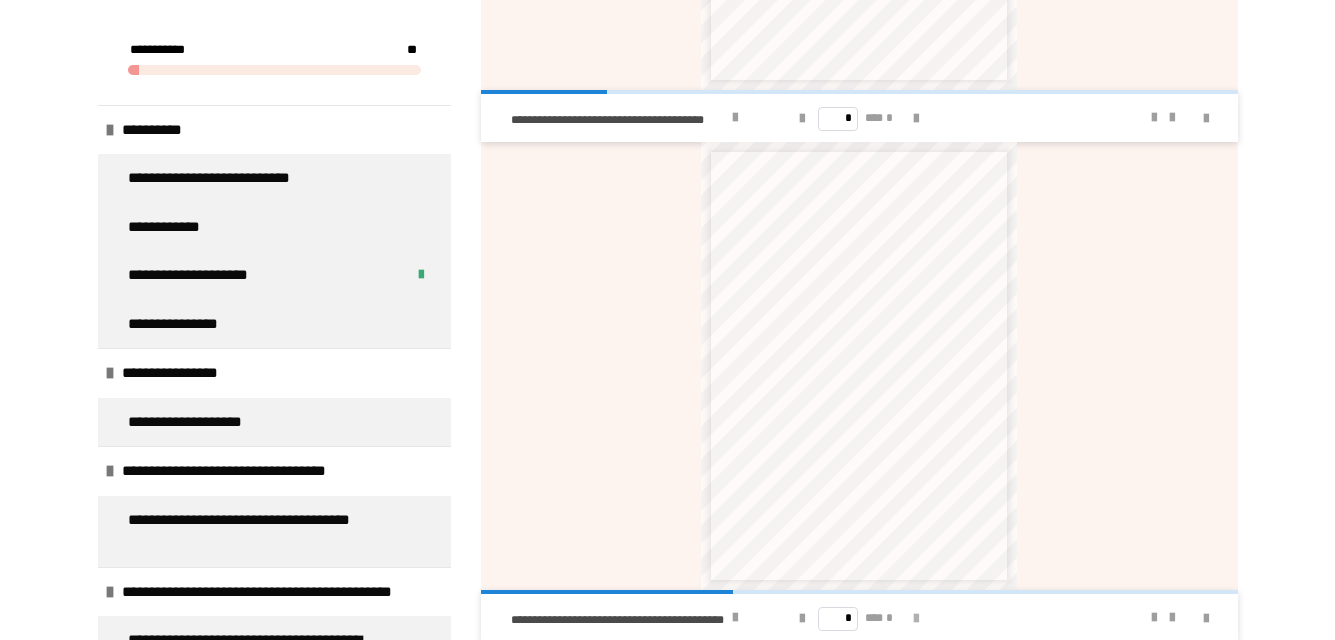 click at bounding box center (916, 619) 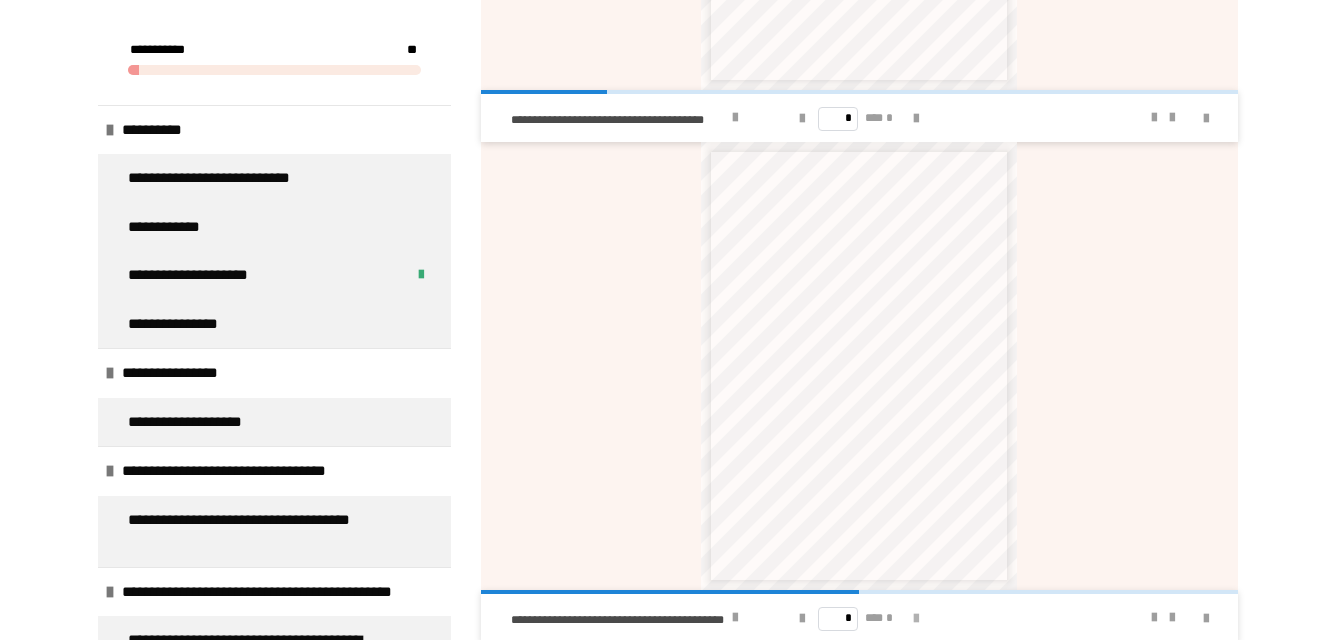 click at bounding box center [916, 619] 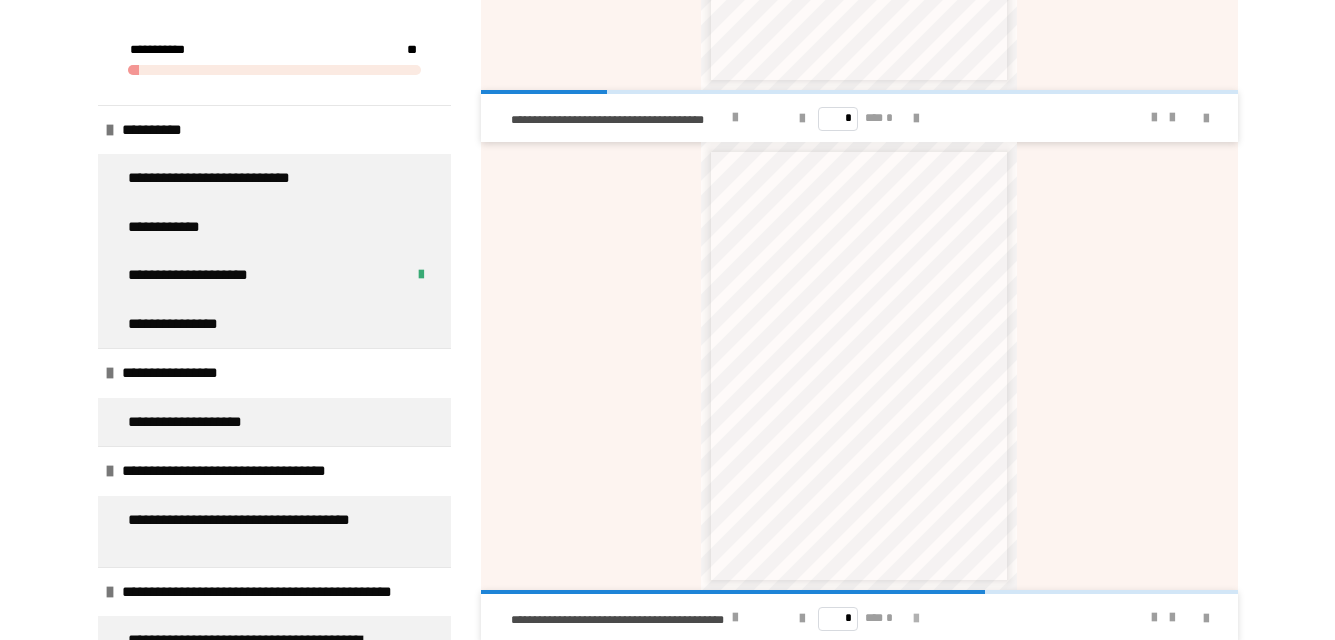 click at bounding box center [916, 619] 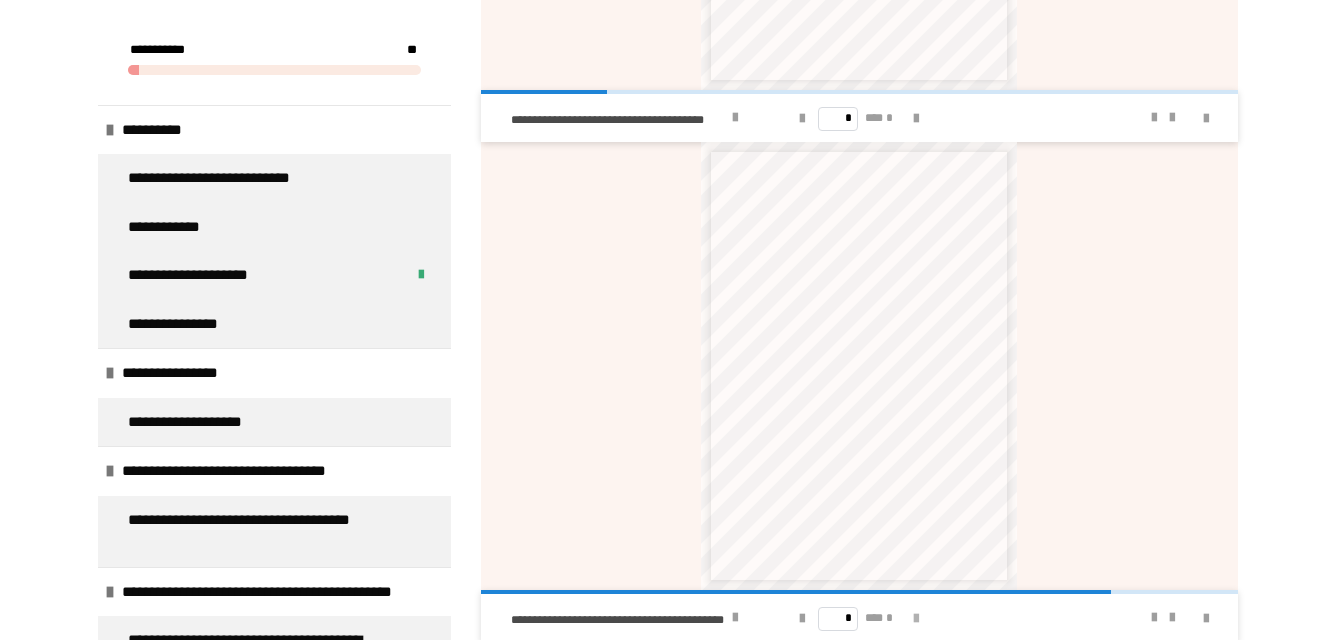 click at bounding box center [916, 619] 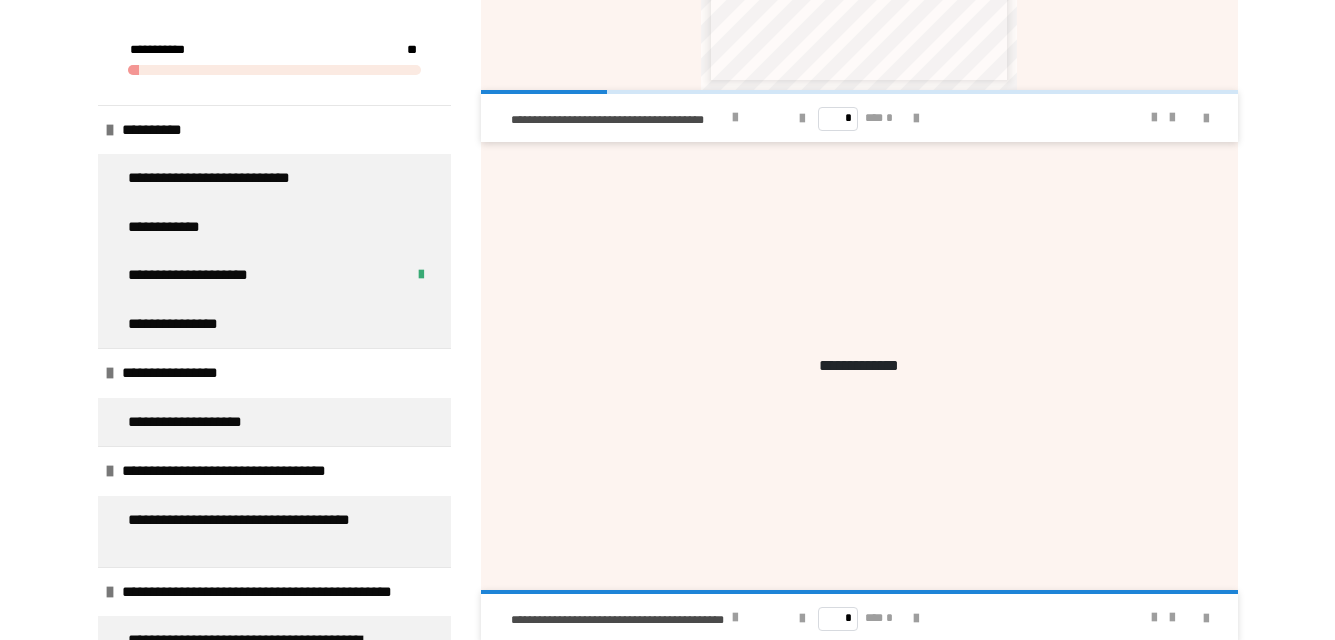 type on "*" 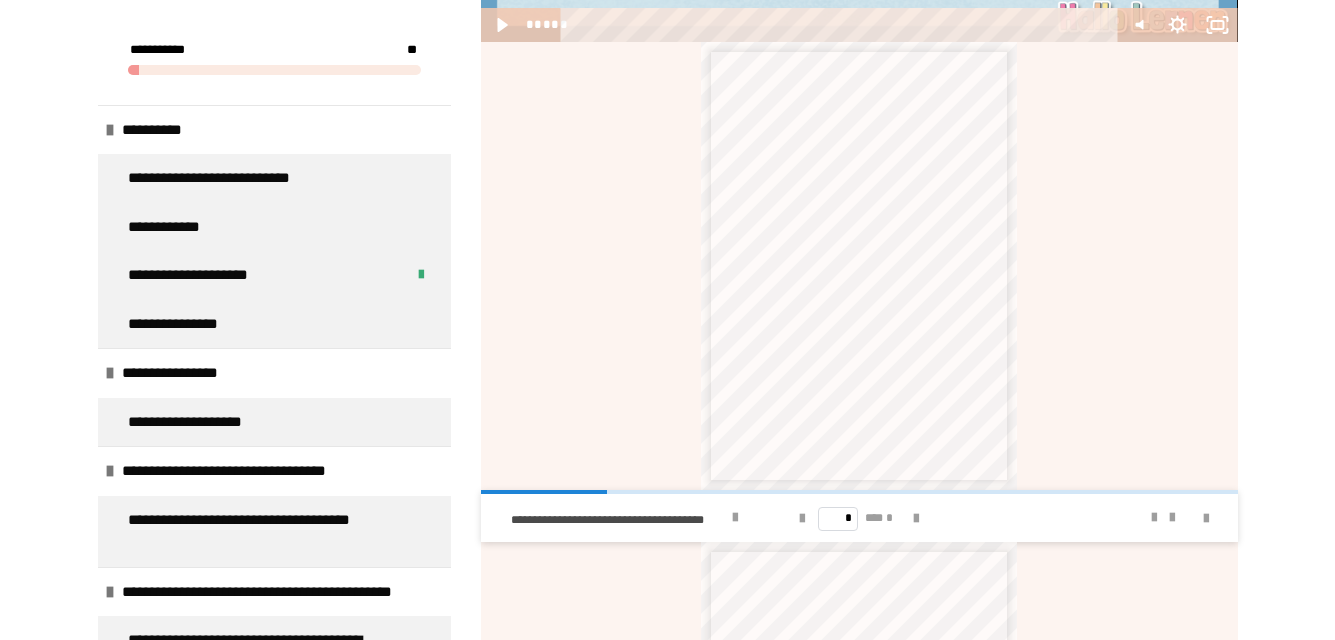 scroll, scrollTop: 500, scrollLeft: 0, axis: vertical 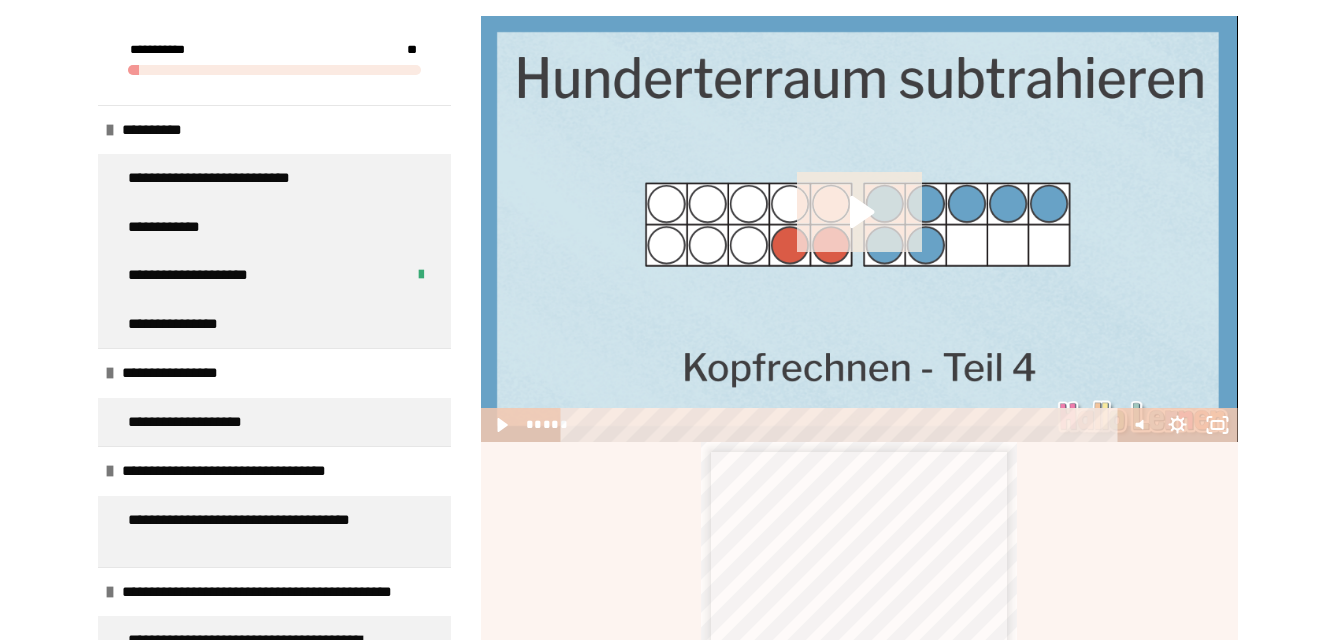 click 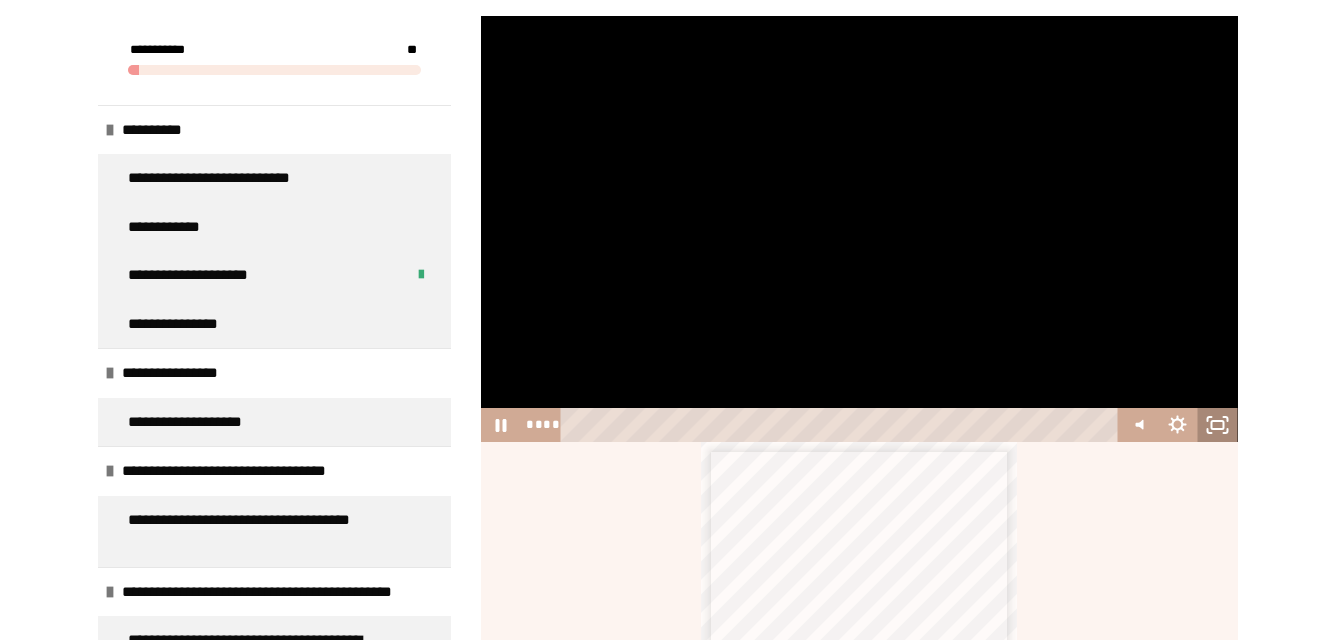 click on "**********" at bounding box center [859, 1062] 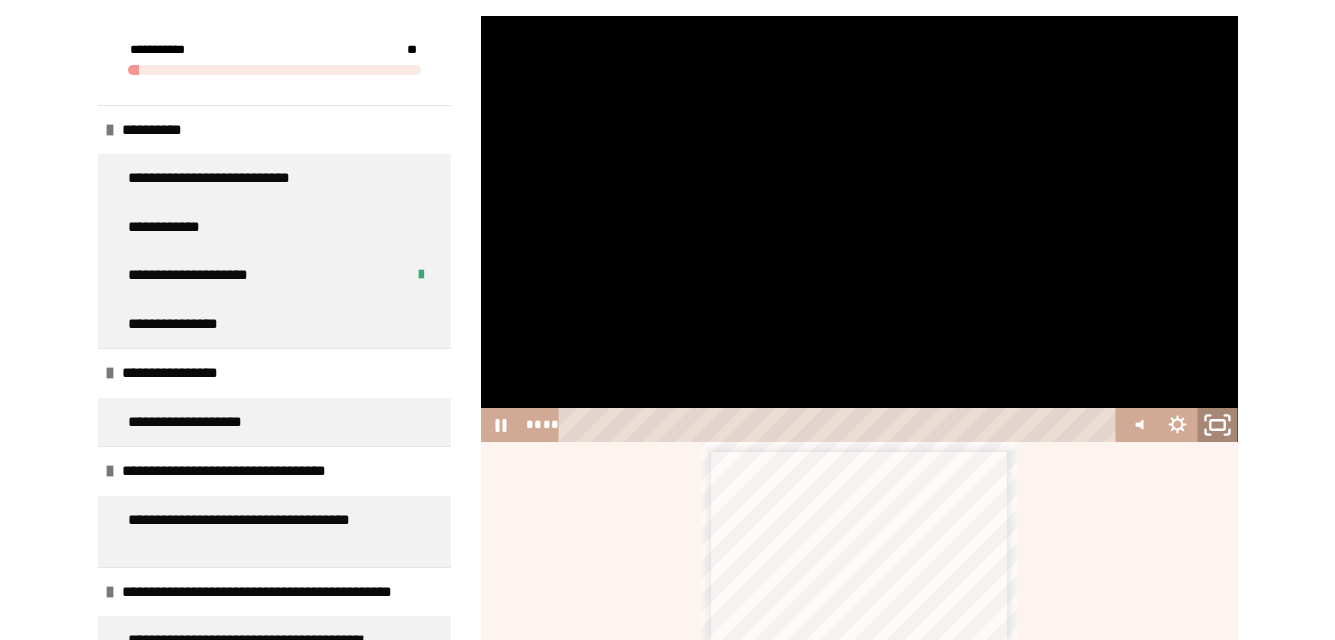 click 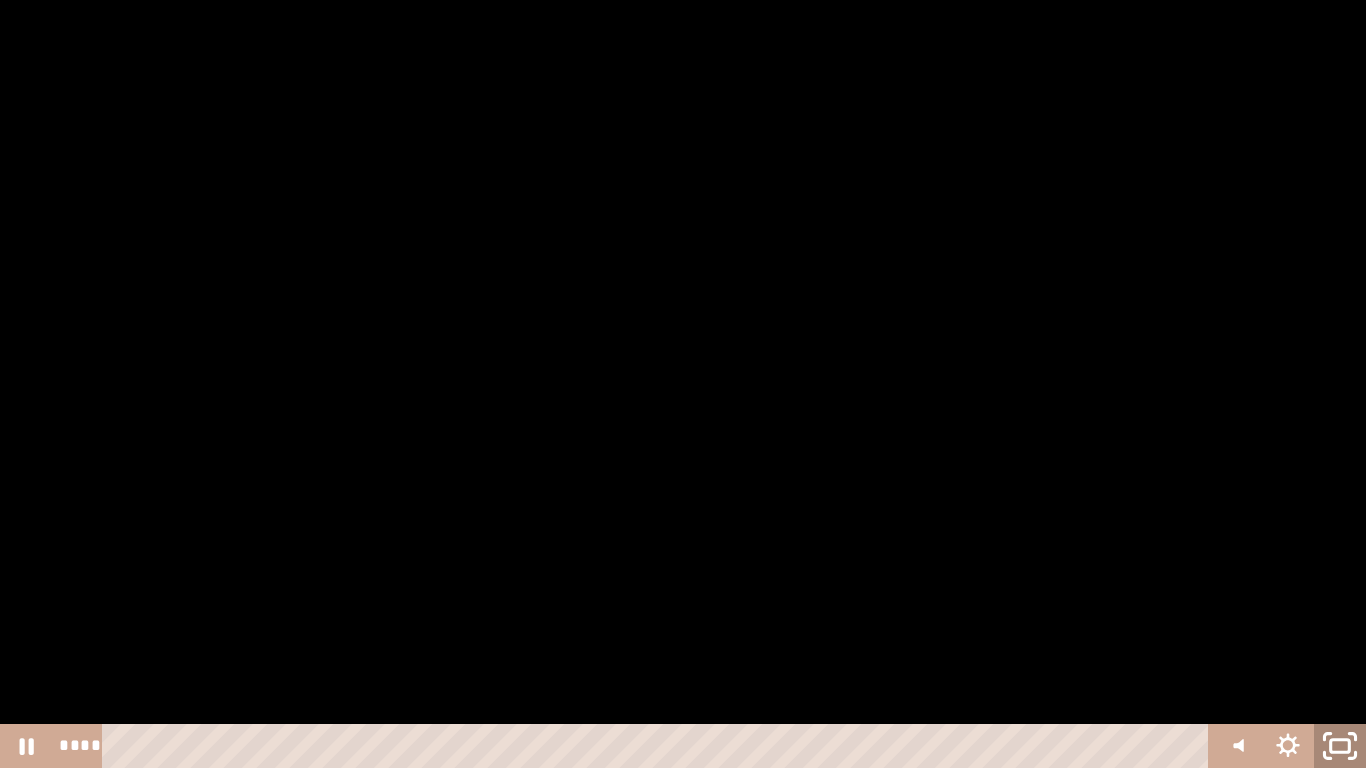 click 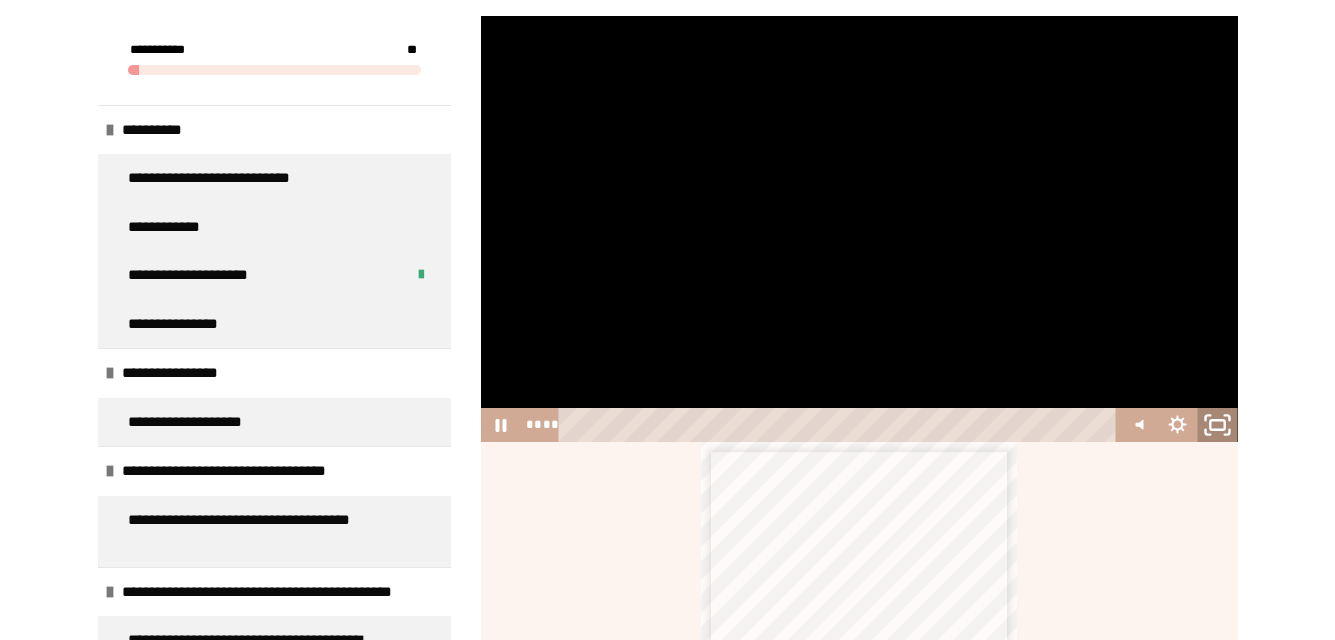 click 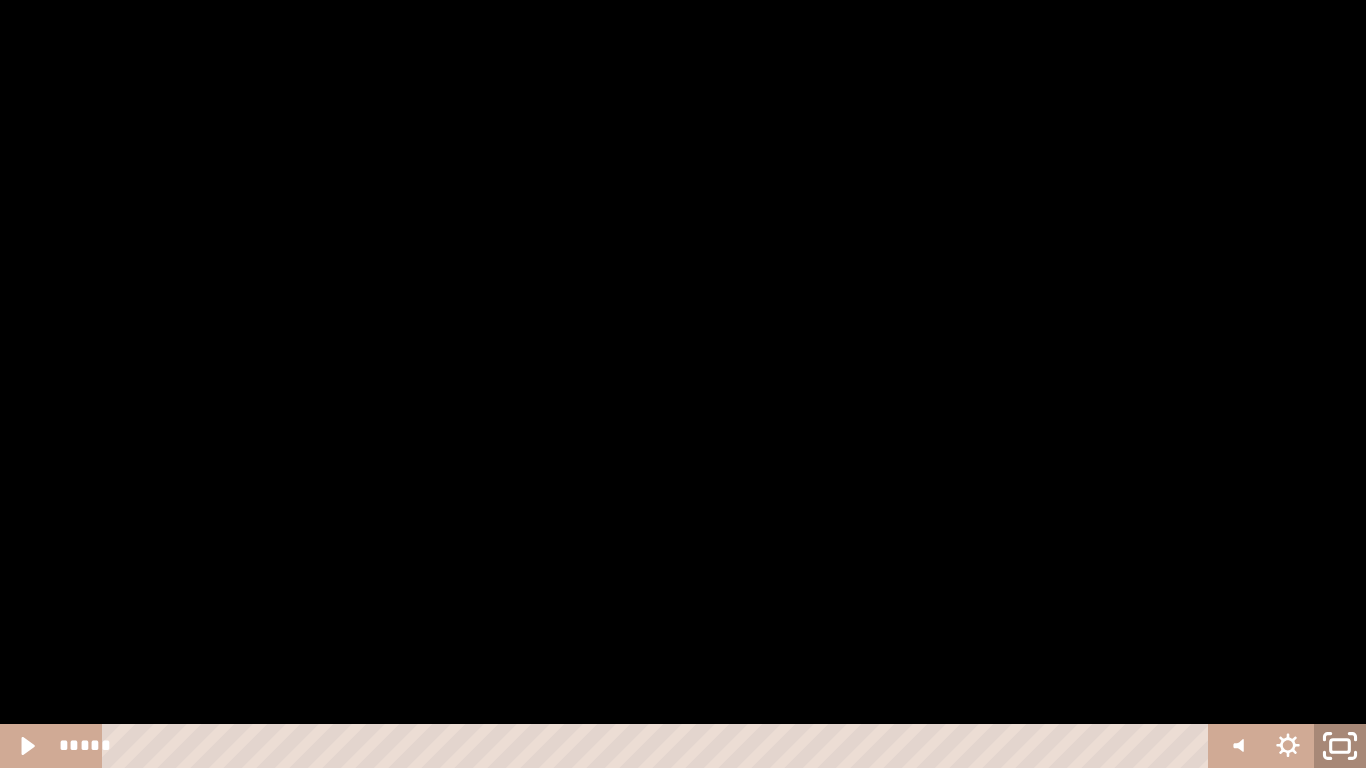 drag, startPoint x: 1338, startPoint y: 749, endPoint x: 1341, endPoint y: 694, distance: 55.081757 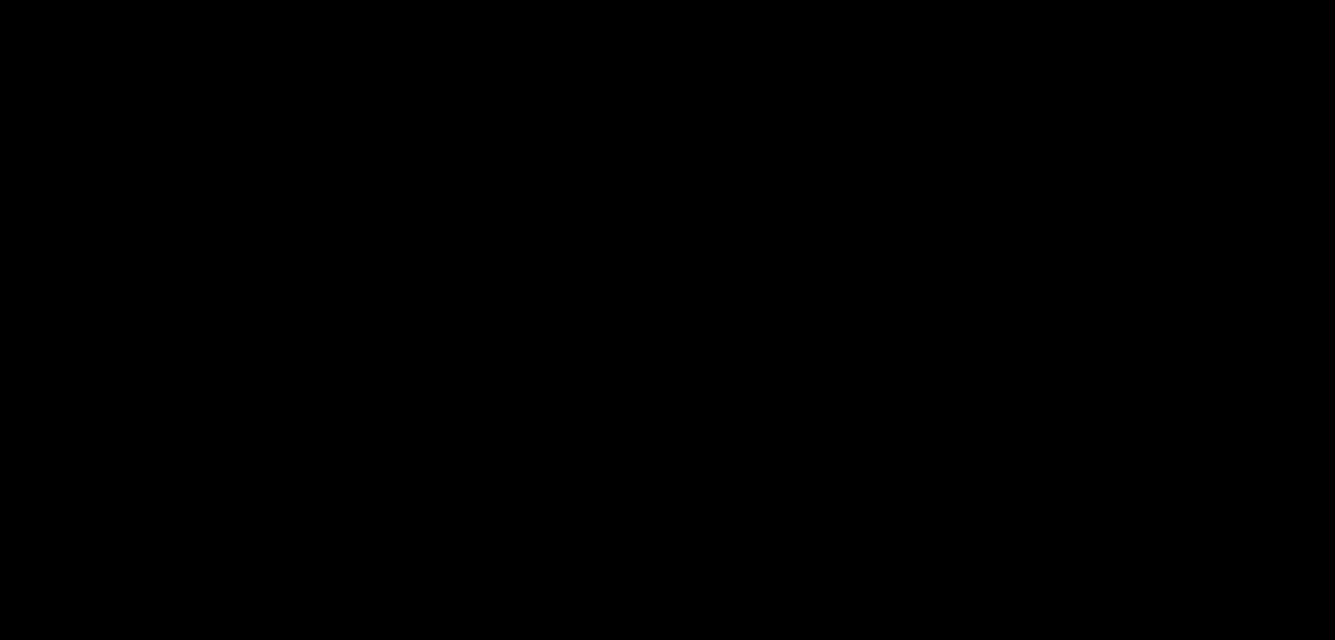 scroll, scrollTop: 700, scrollLeft: 0, axis: vertical 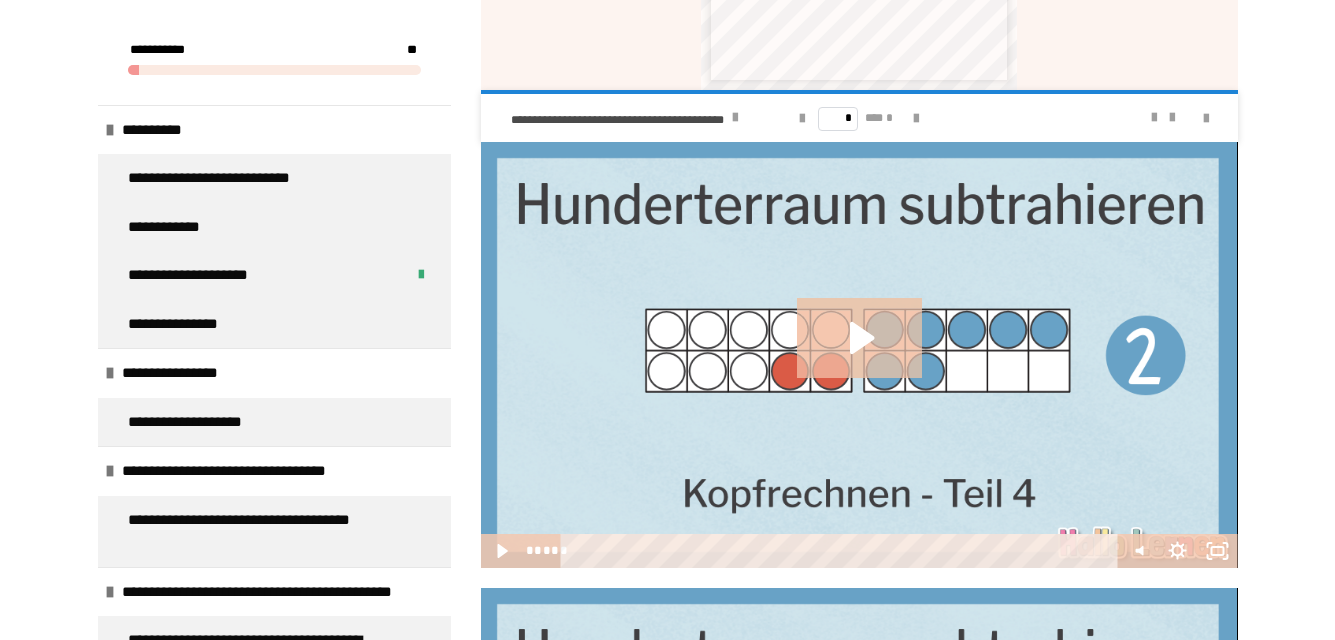 click at bounding box center [859, 355] 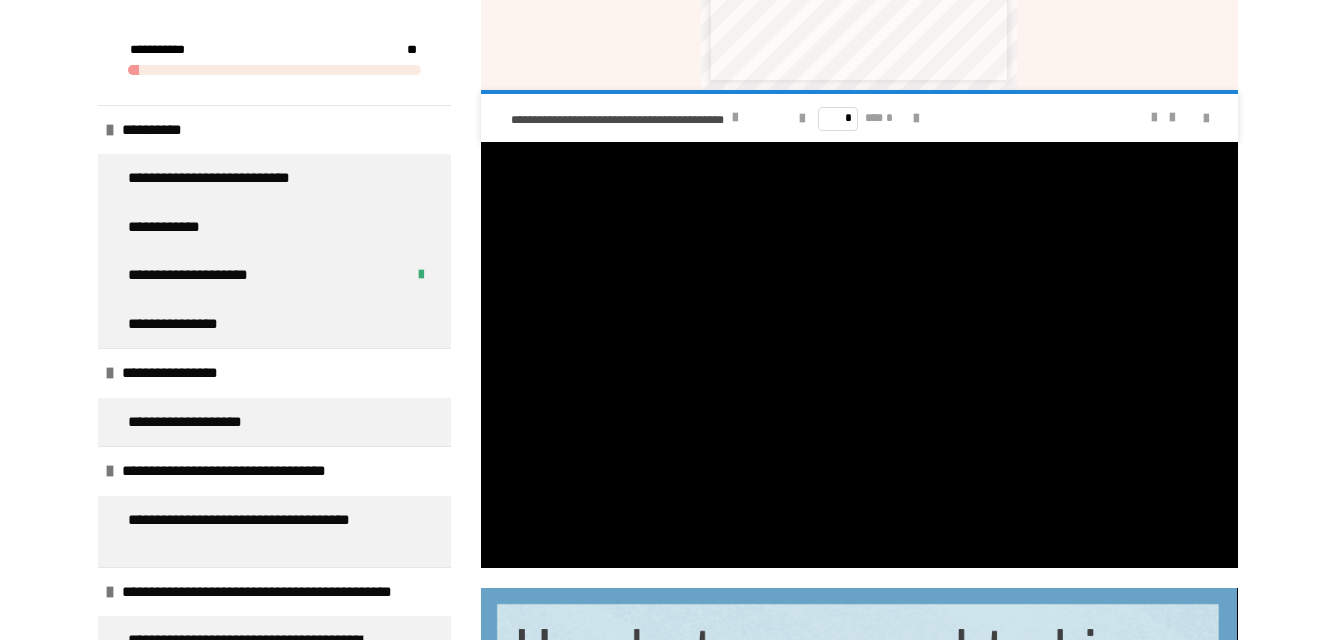 click on "**********" at bounding box center [667, -324] 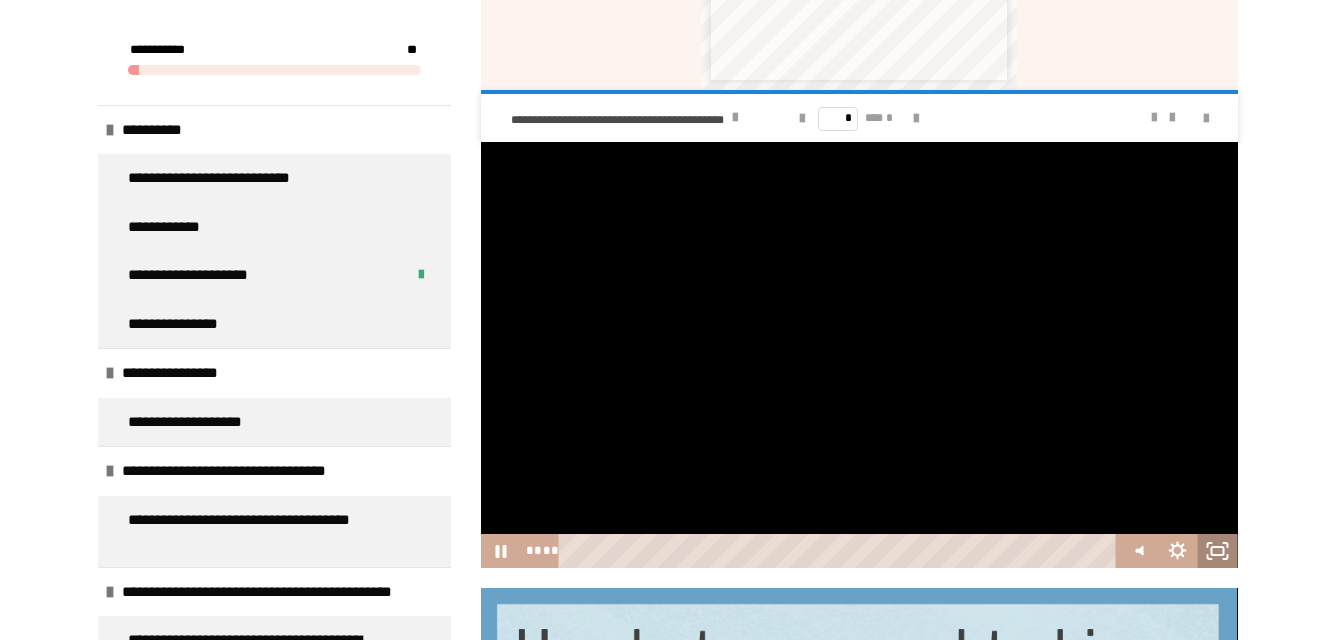 click 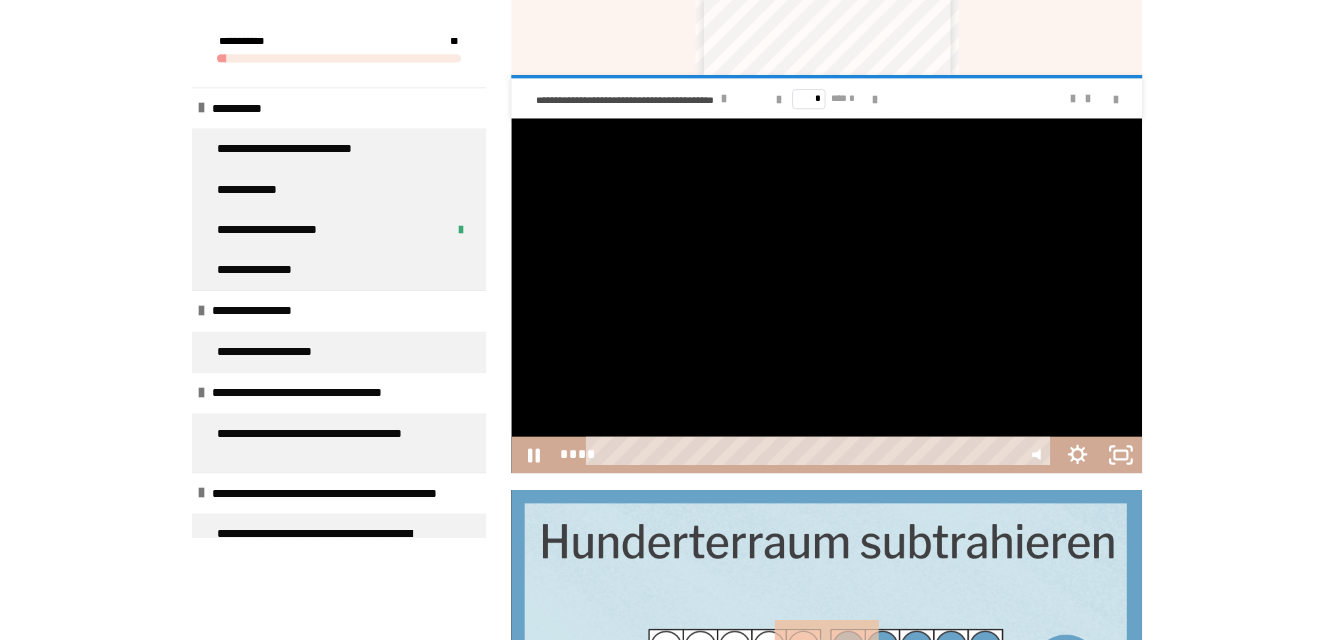 scroll, scrollTop: 0, scrollLeft: 0, axis: both 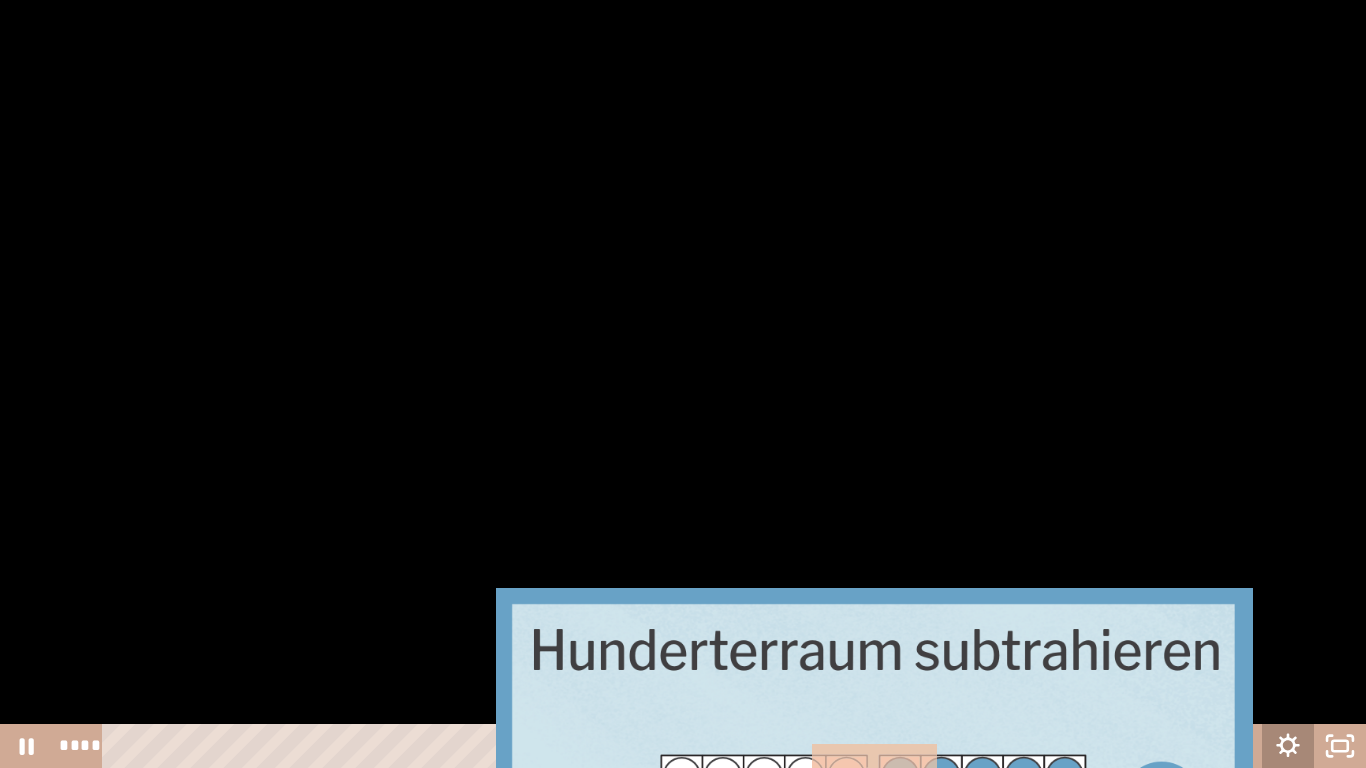 click 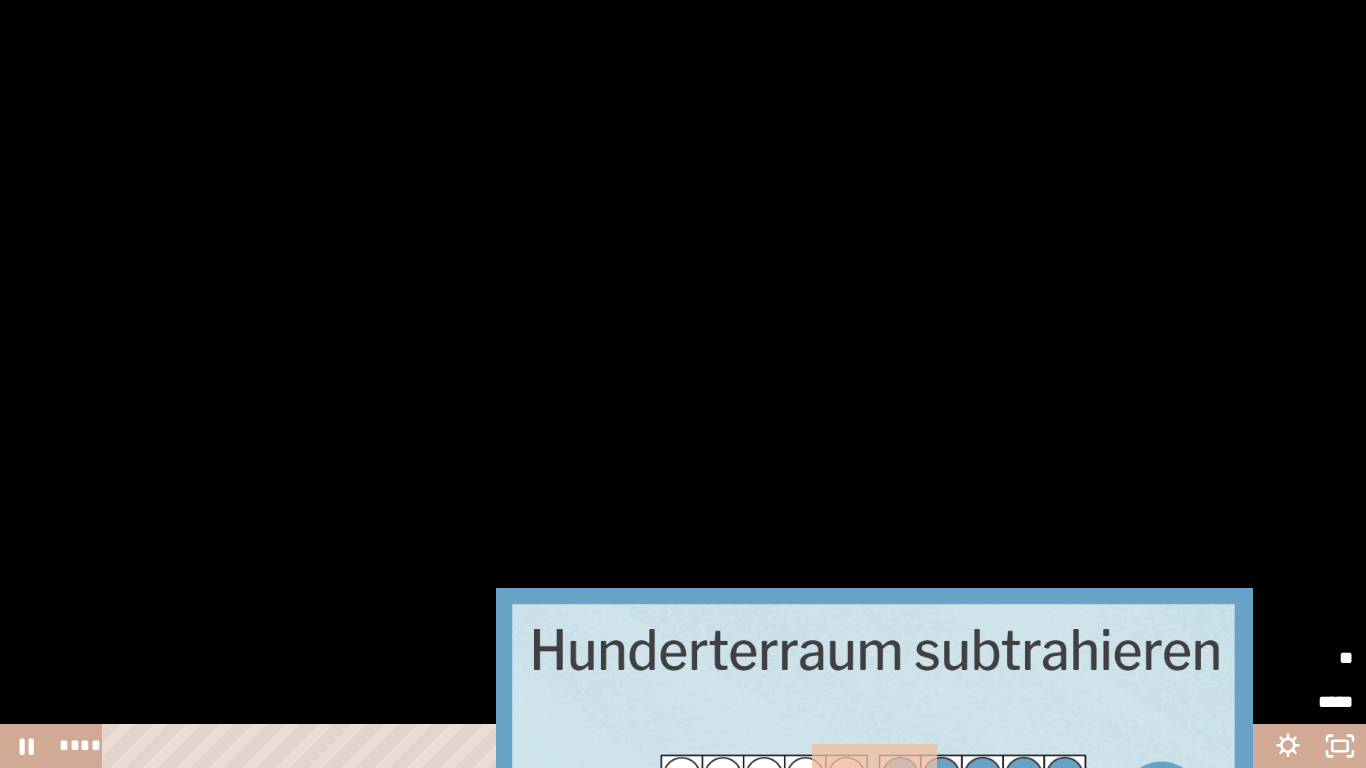 click on "**" at bounding box center (1307, 658) 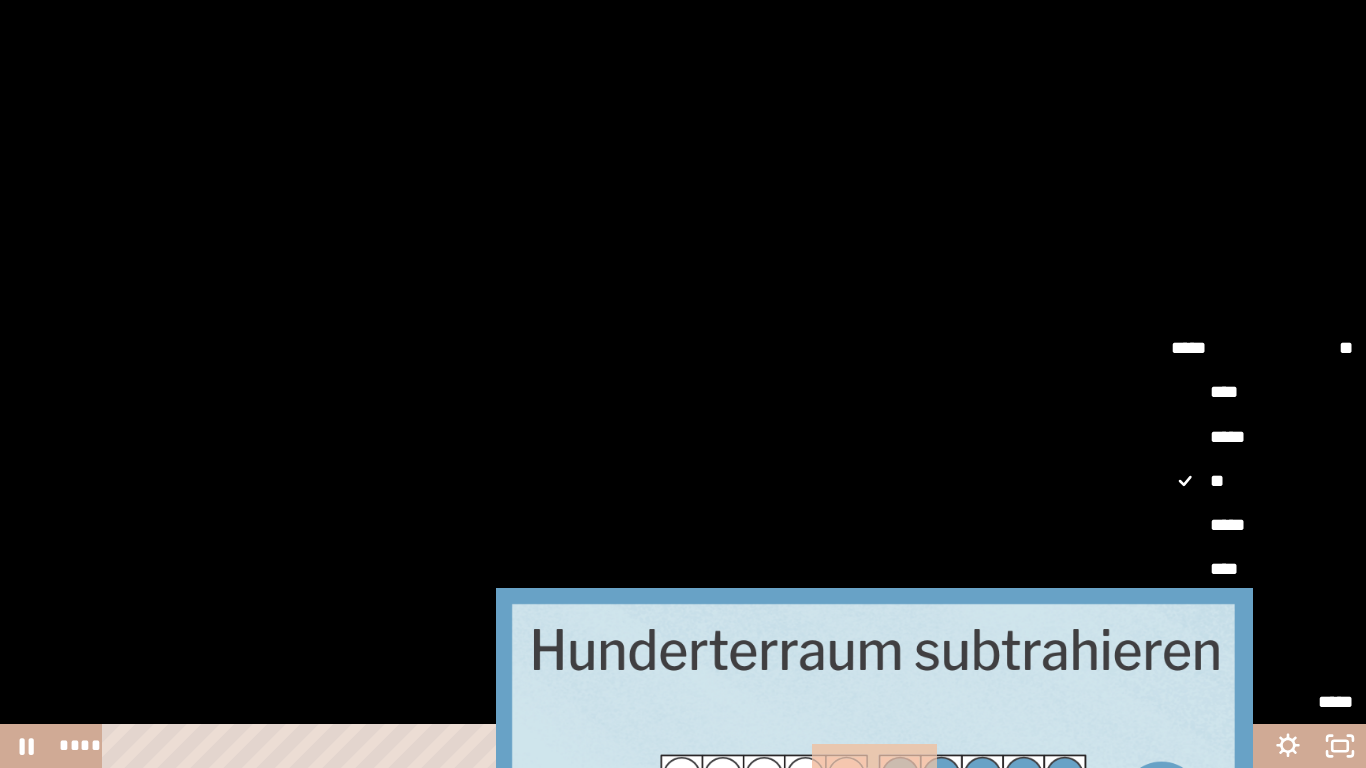click on "****" at bounding box center (1262, 570) 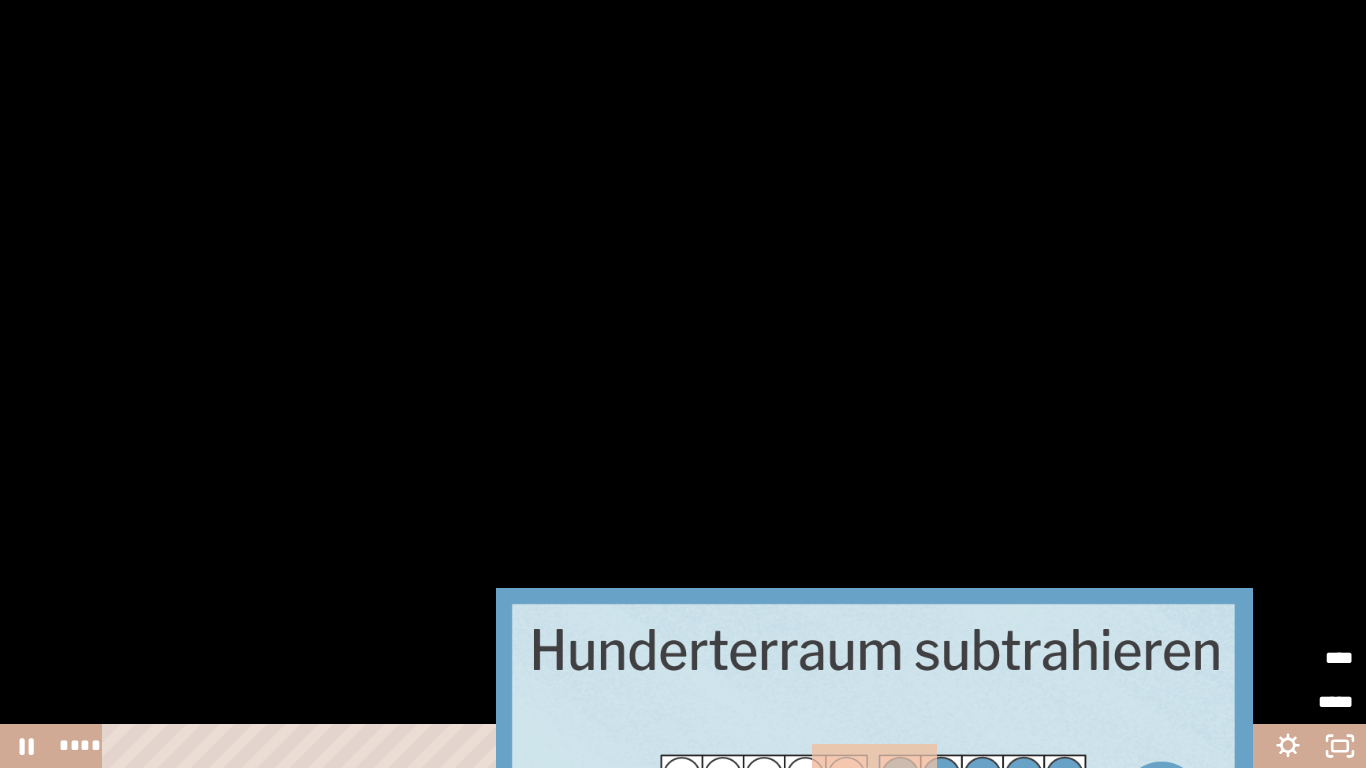 click on "****" at bounding box center (1307, 658) 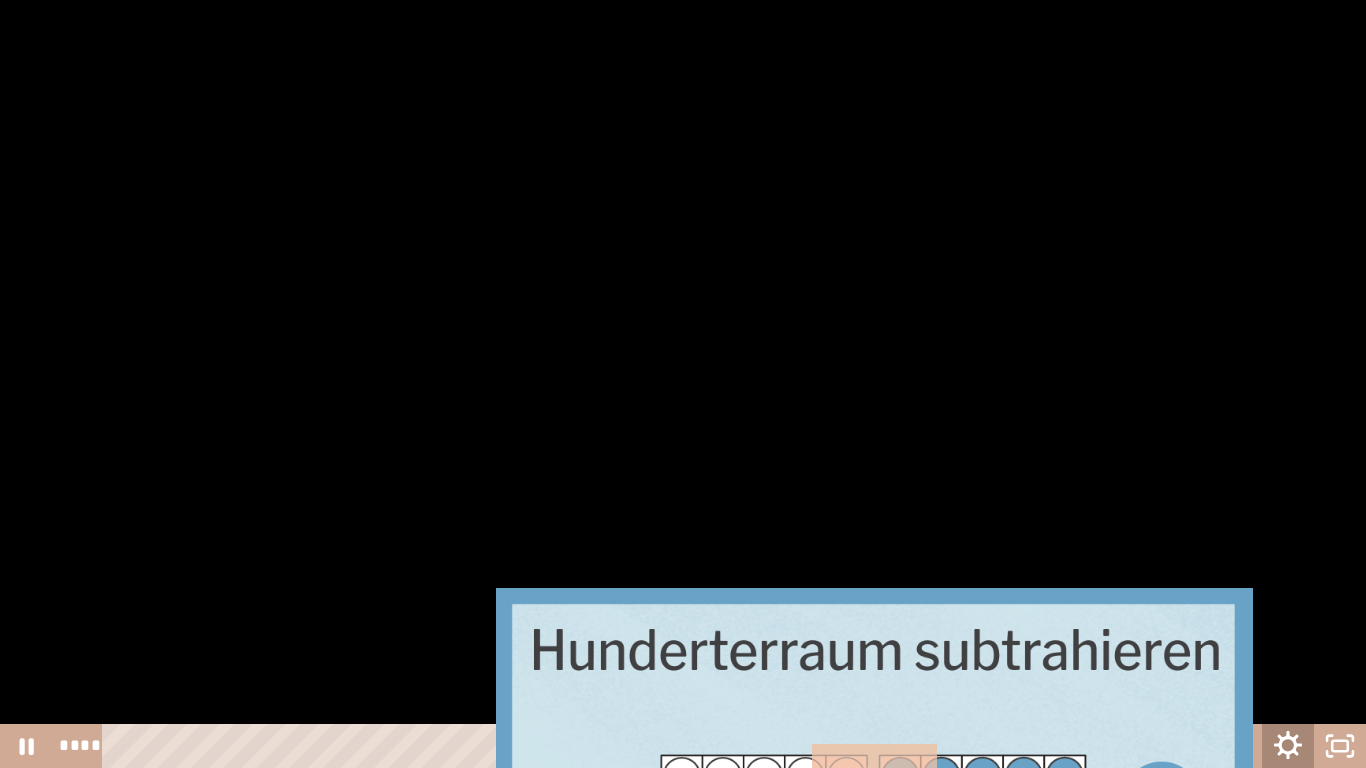 drag, startPoint x: 1297, startPoint y: 732, endPoint x: 1283, endPoint y: 746, distance: 19.79899 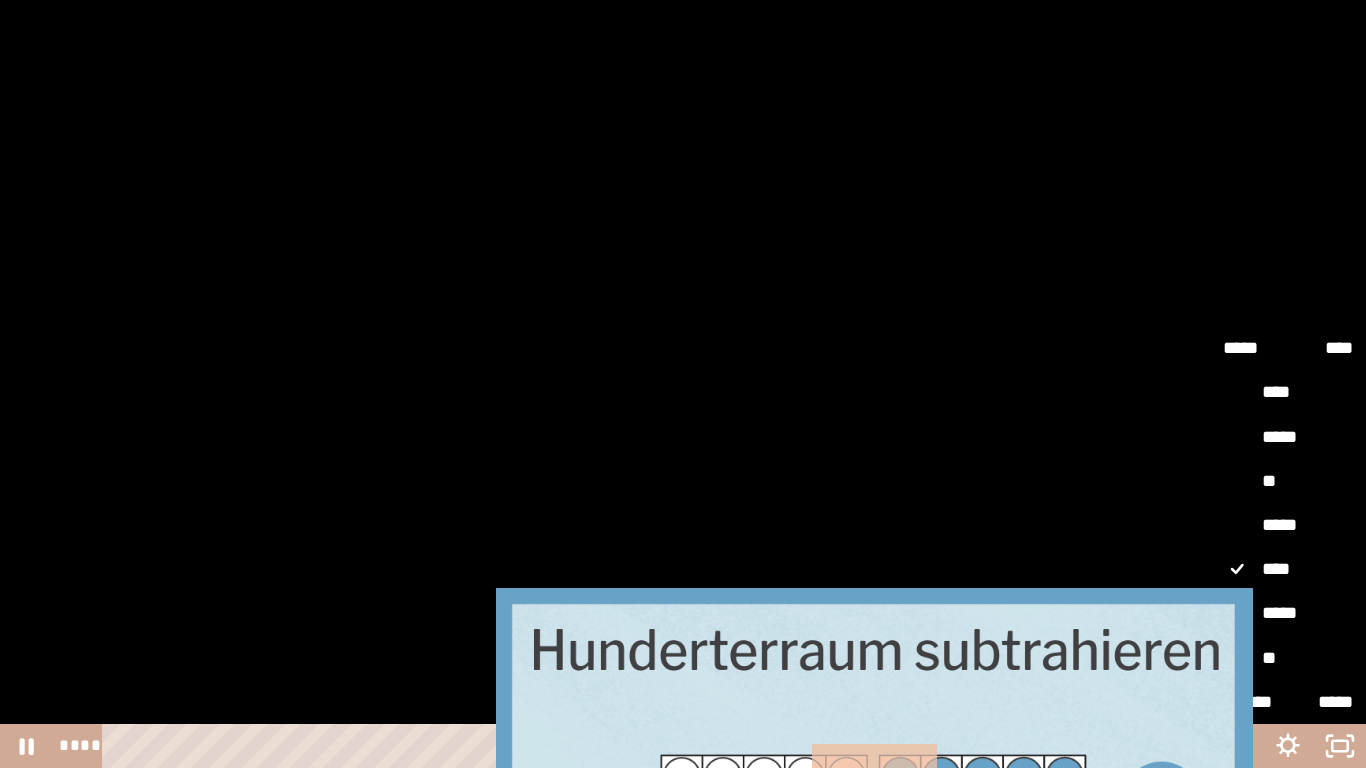 click on "*****" at bounding box center [1288, 614] 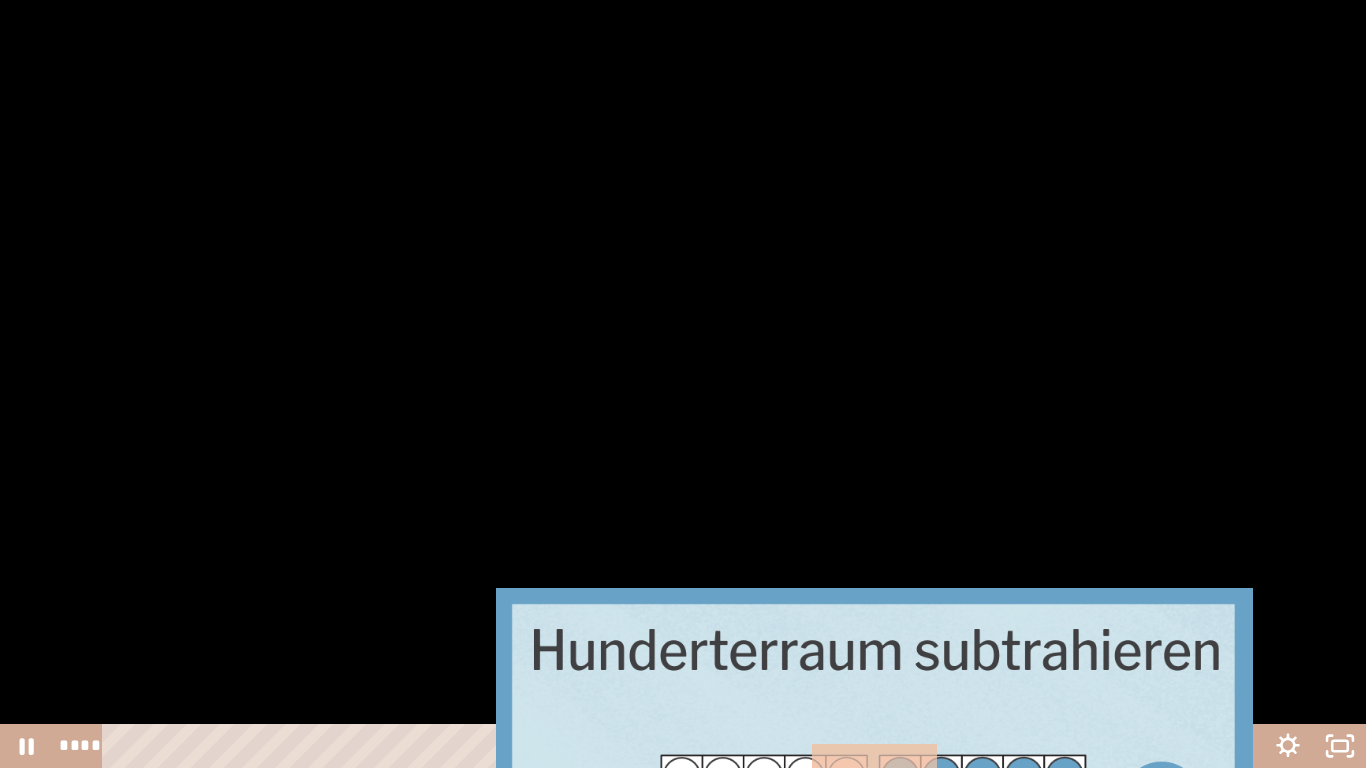 click at bounding box center [683, 384] 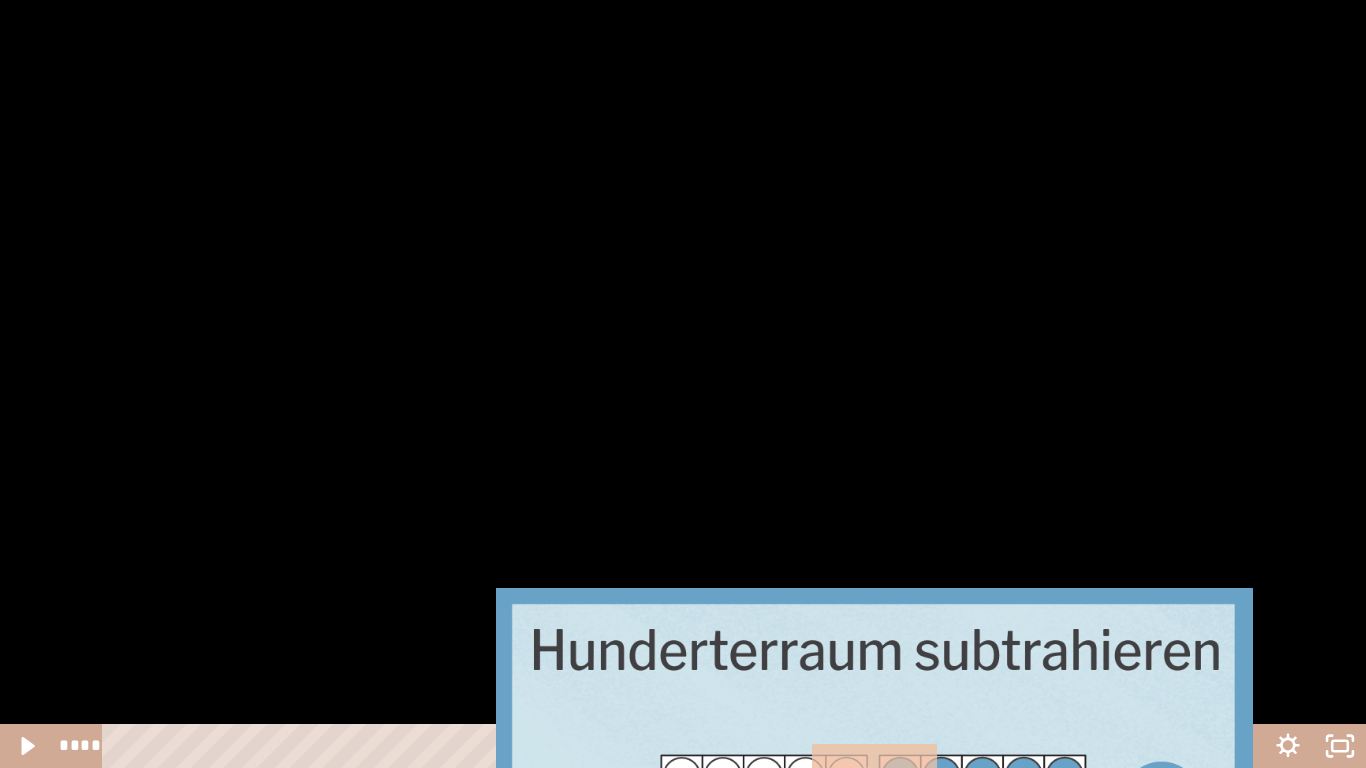 click at bounding box center (683, 384) 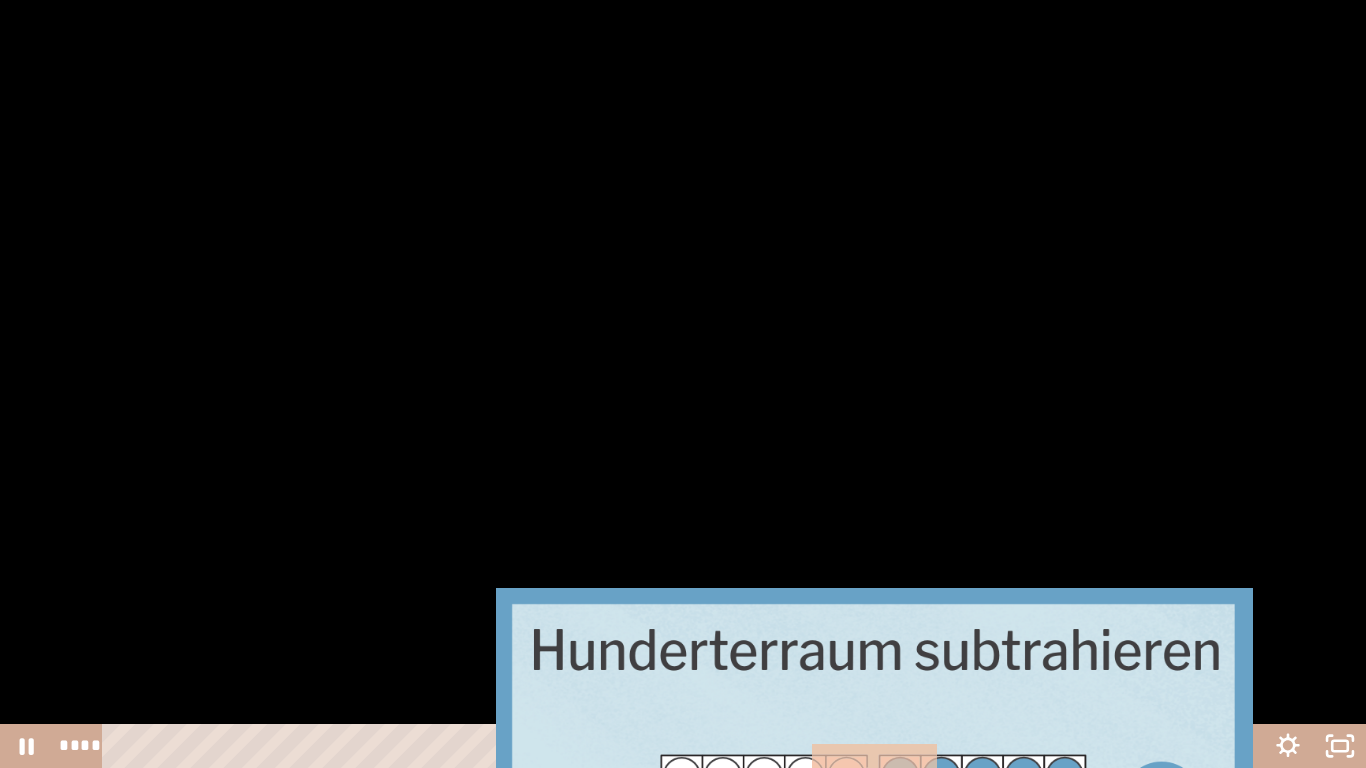click at bounding box center [683, 384] 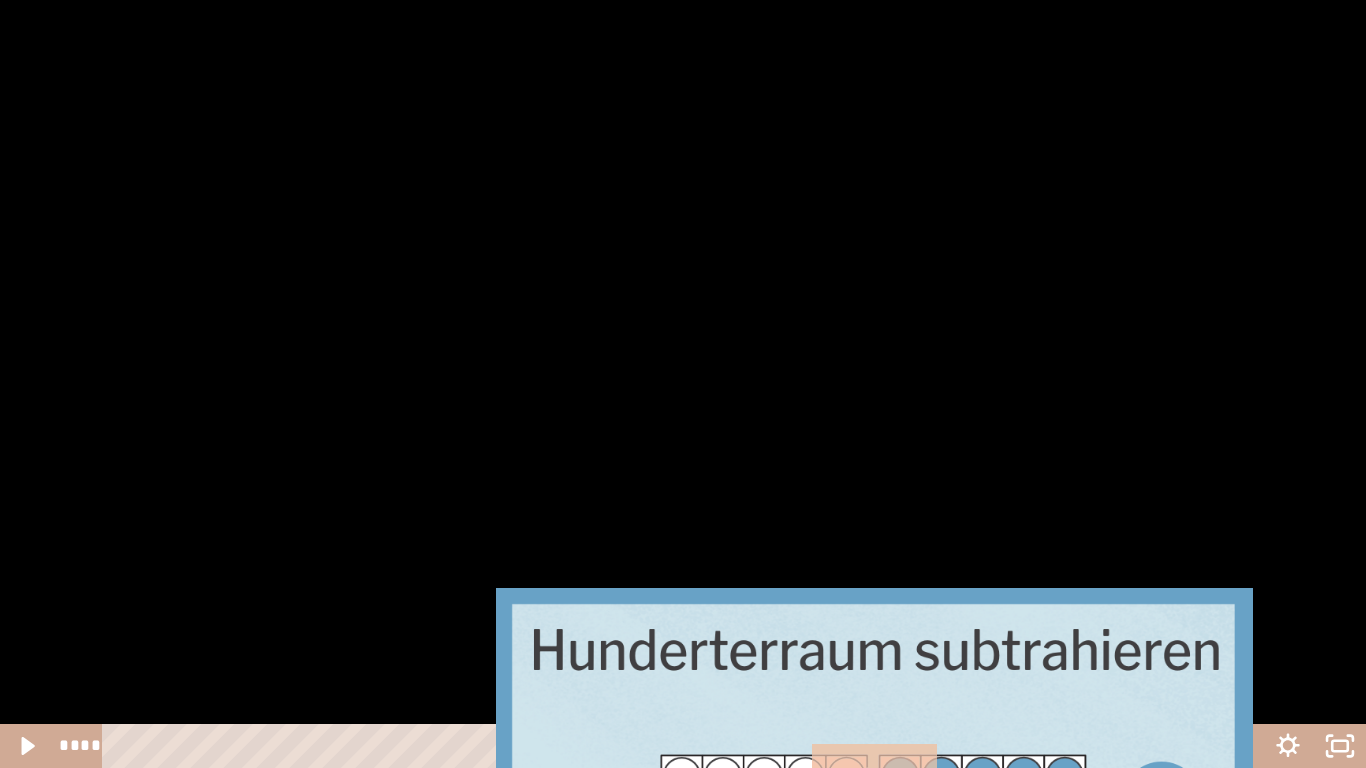 drag, startPoint x: 669, startPoint y: 340, endPoint x: 699, endPoint y: 357, distance: 34.48188 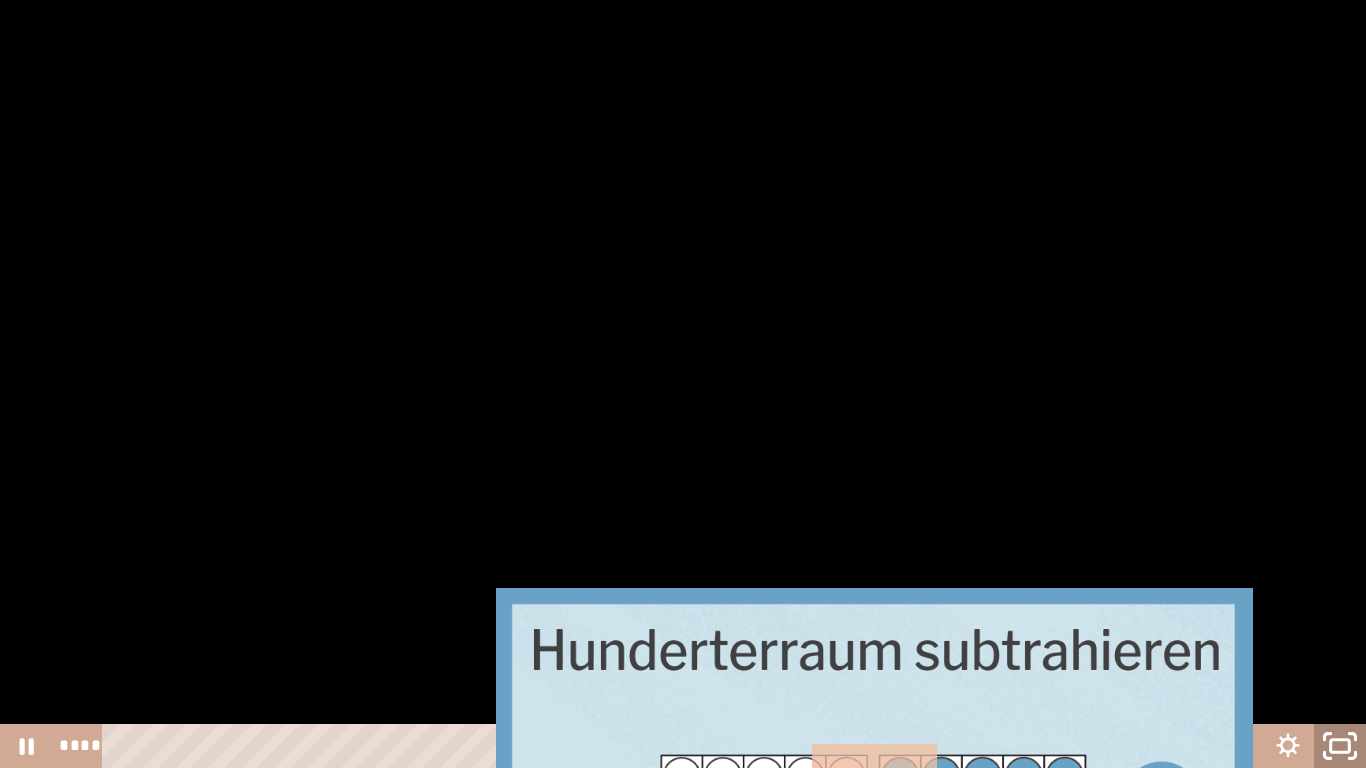 click 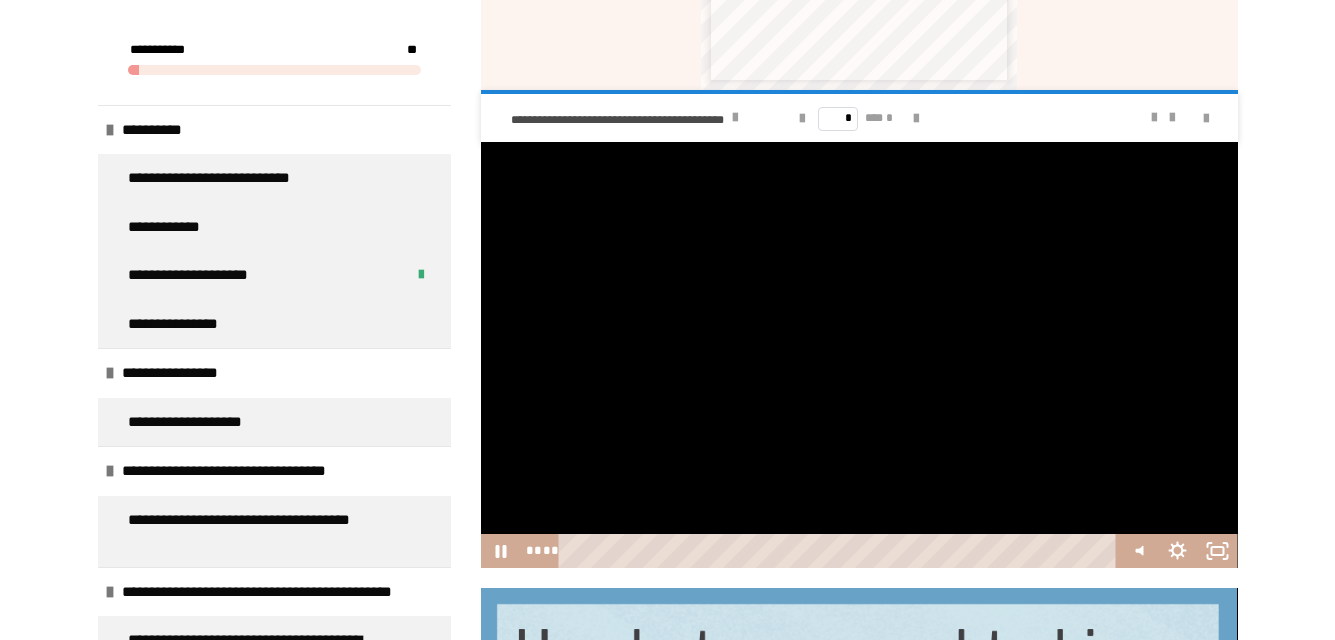 drag, startPoint x: 803, startPoint y: 383, endPoint x: 869, endPoint y: 376, distance: 66.37017 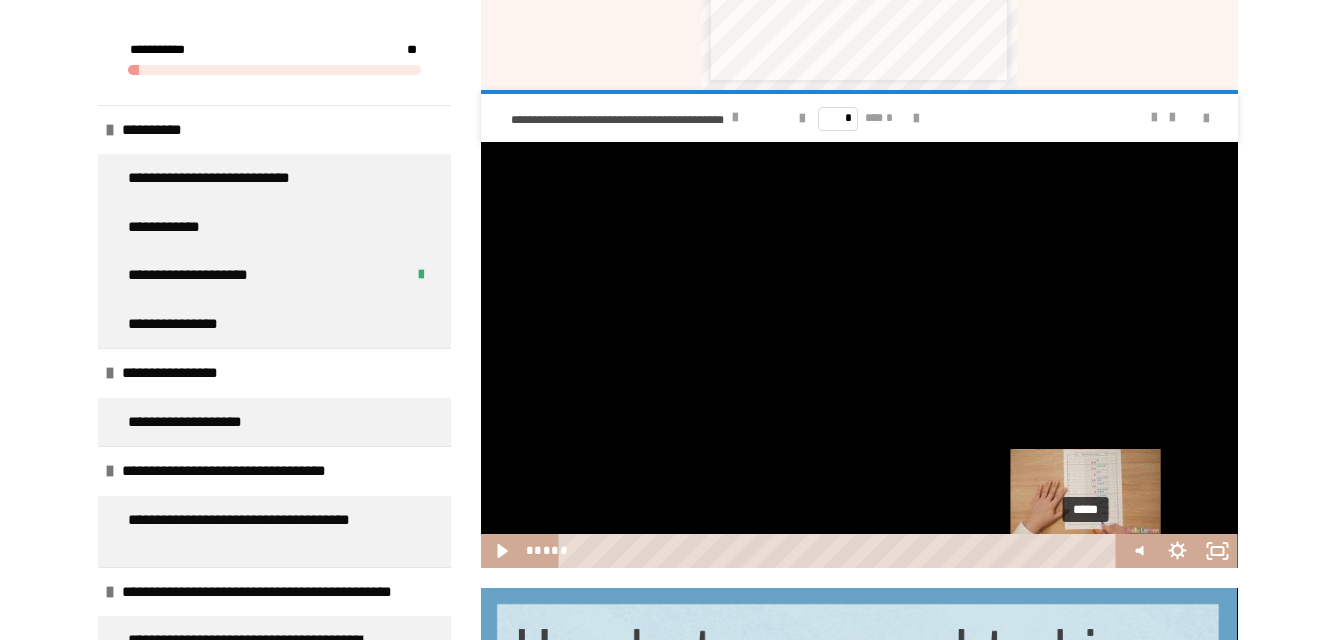 click on "*****" at bounding box center [840, 551] 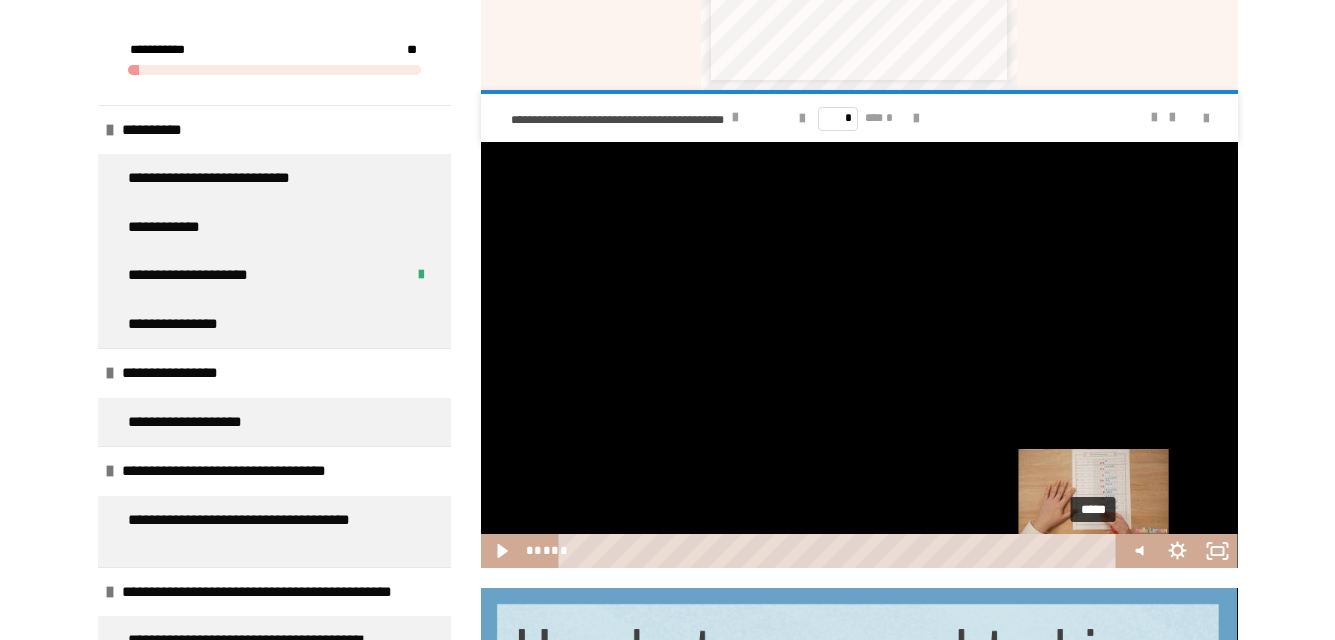 click on "*****" at bounding box center (840, 551) 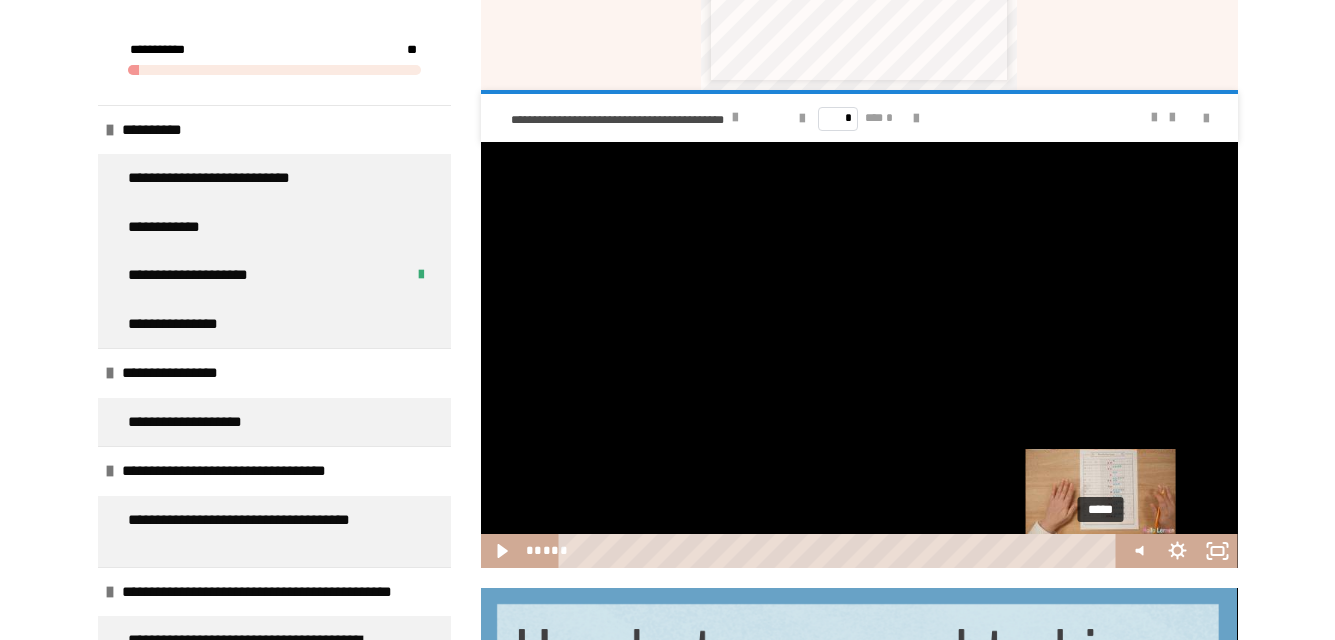 click on "*****" at bounding box center (840, 551) 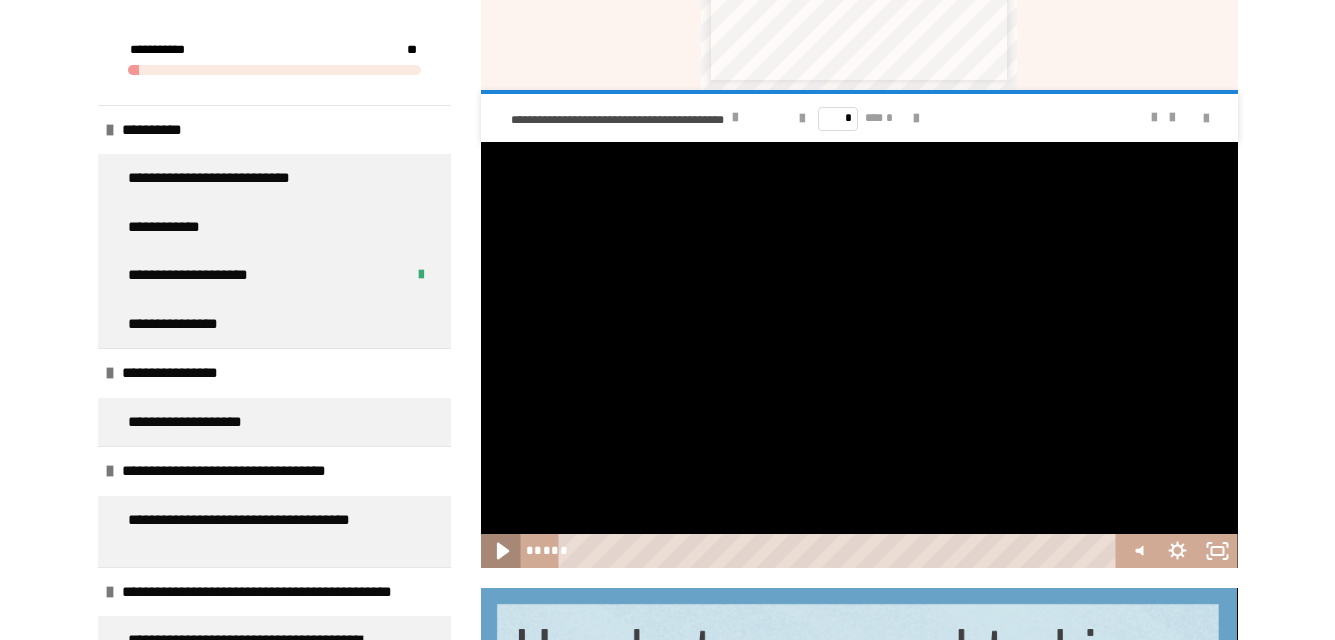 click 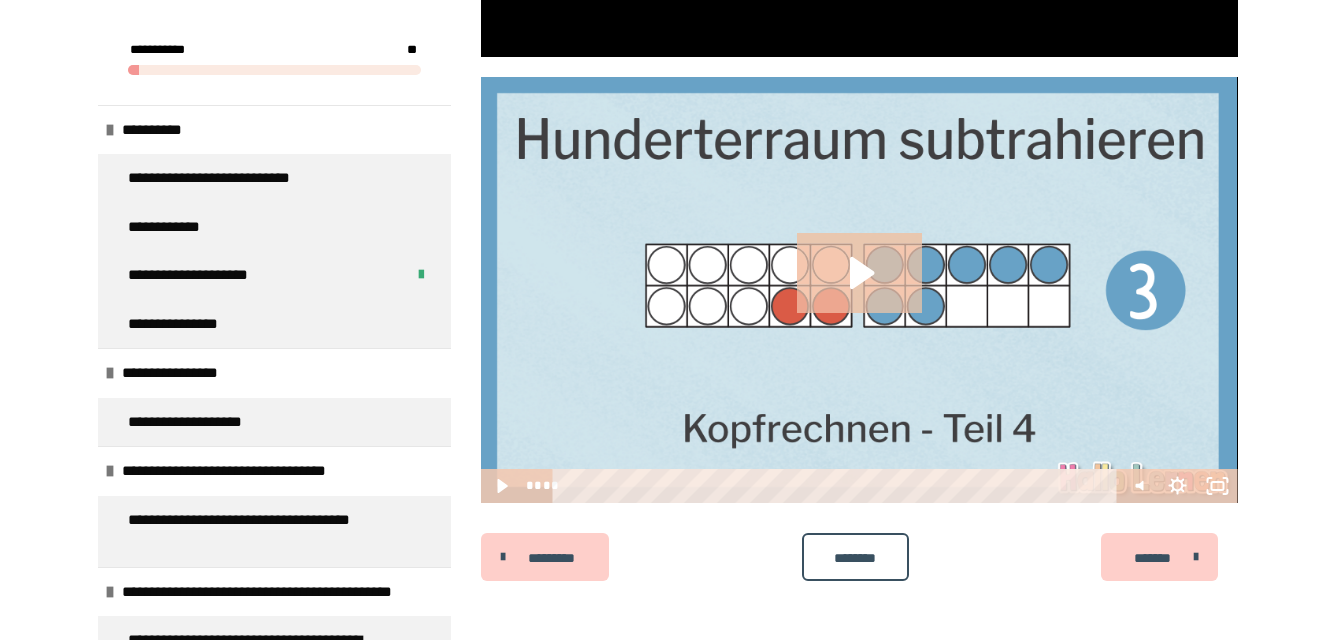 scroll, scrollTop: 2312, scrollLeft: 0, axis: vertical 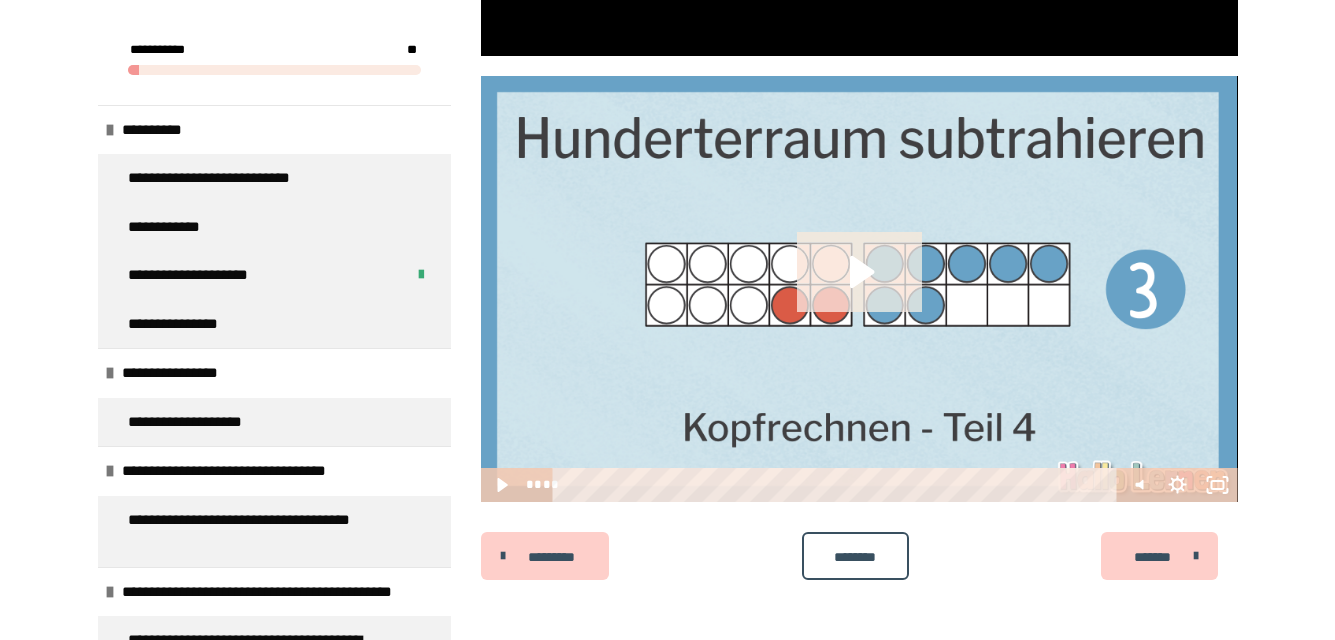 click 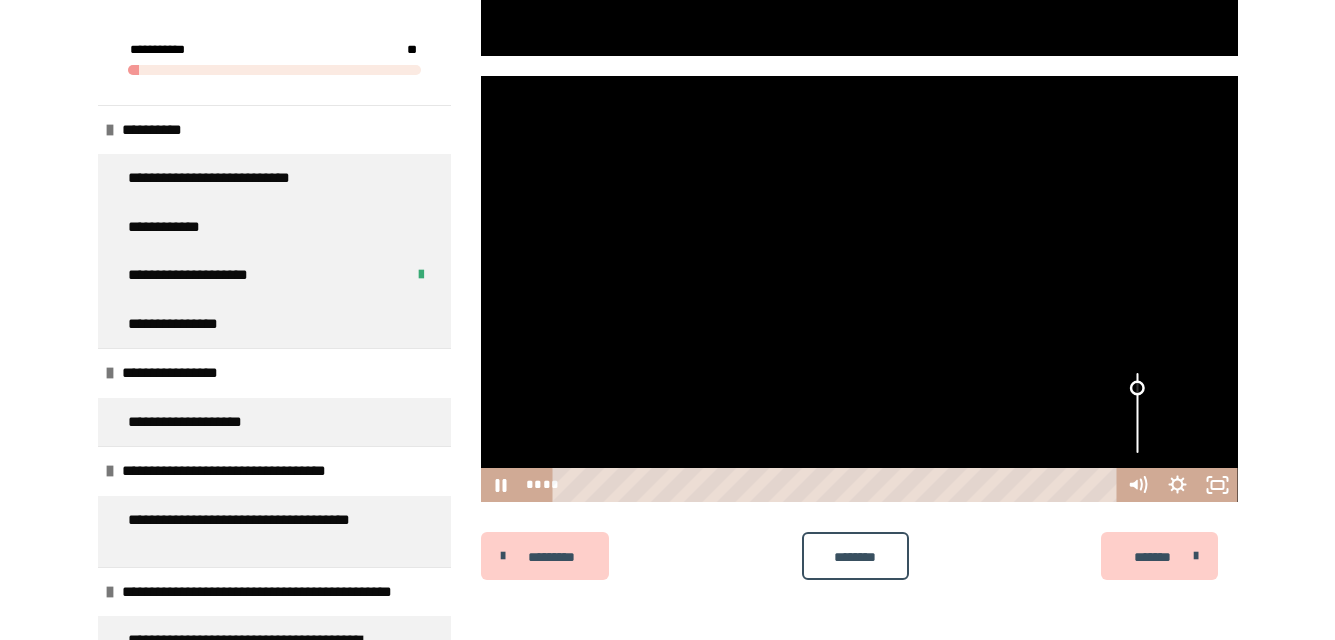 drag, startPoint x: 1133, startPoint y: 422, endPoint x: 1170, endPoint y: 387, distance: 50.931328 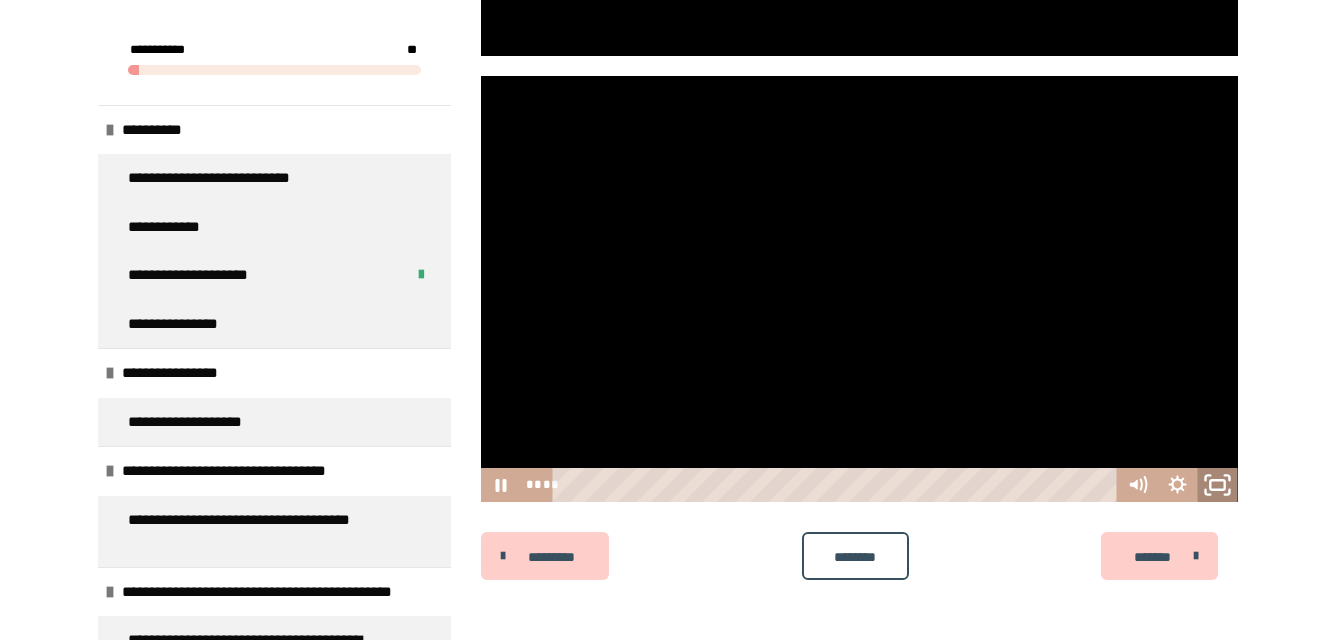 drag, startPoint x: 1217, startPoint y: 483, endPoint x: 1200, endPoint y: 579, distance: 97.49359 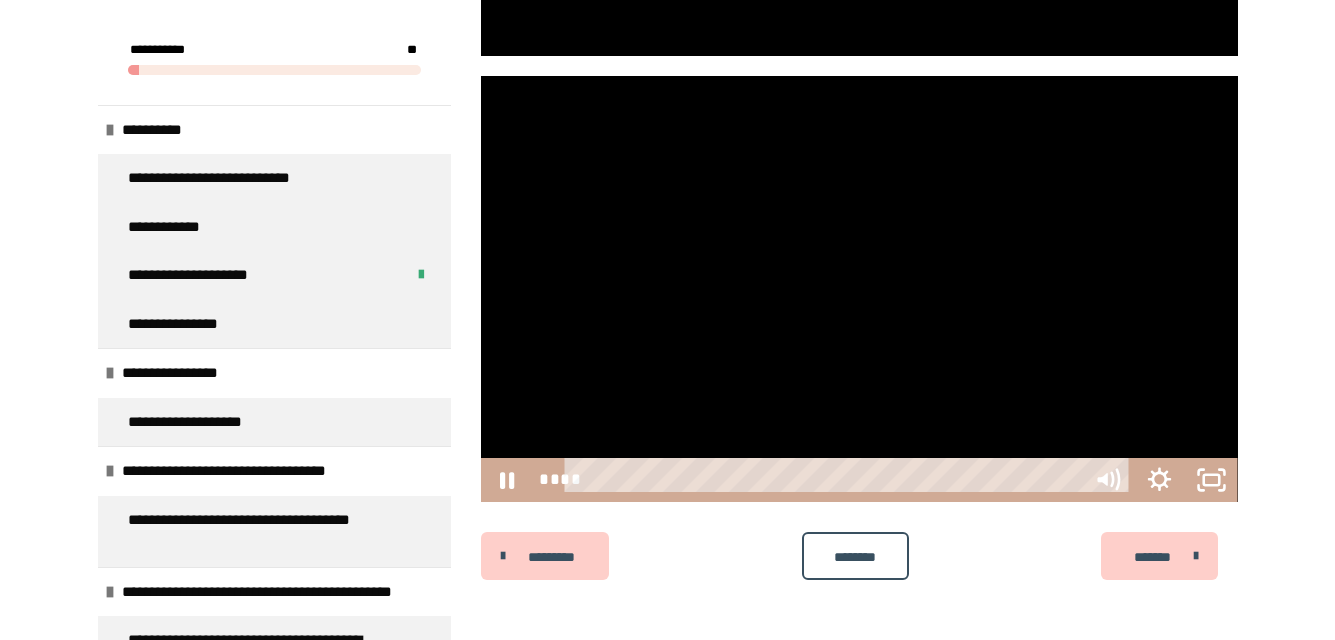 scroll, scrollTop: 2184, scrollLeft: 0, axis: vertical 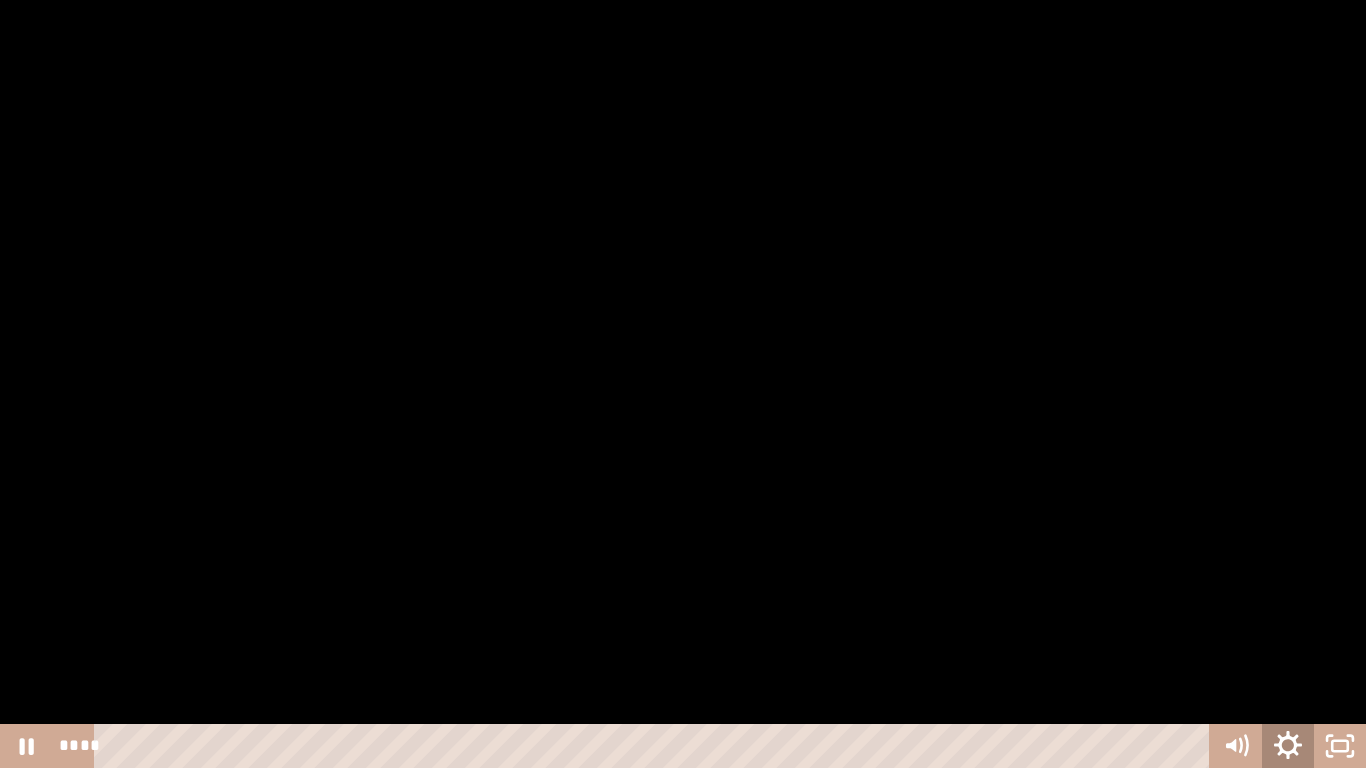 click 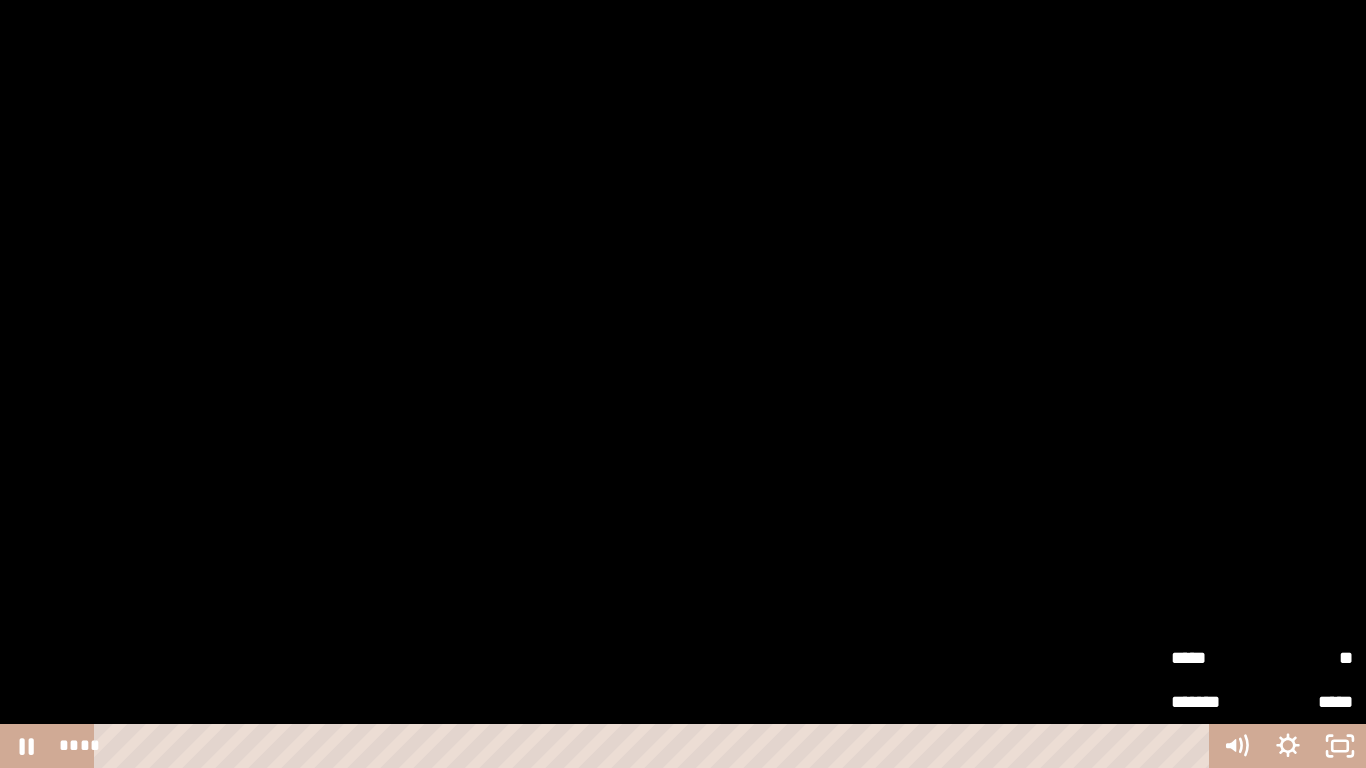click on "*****" at bounding box center [1216, 658] 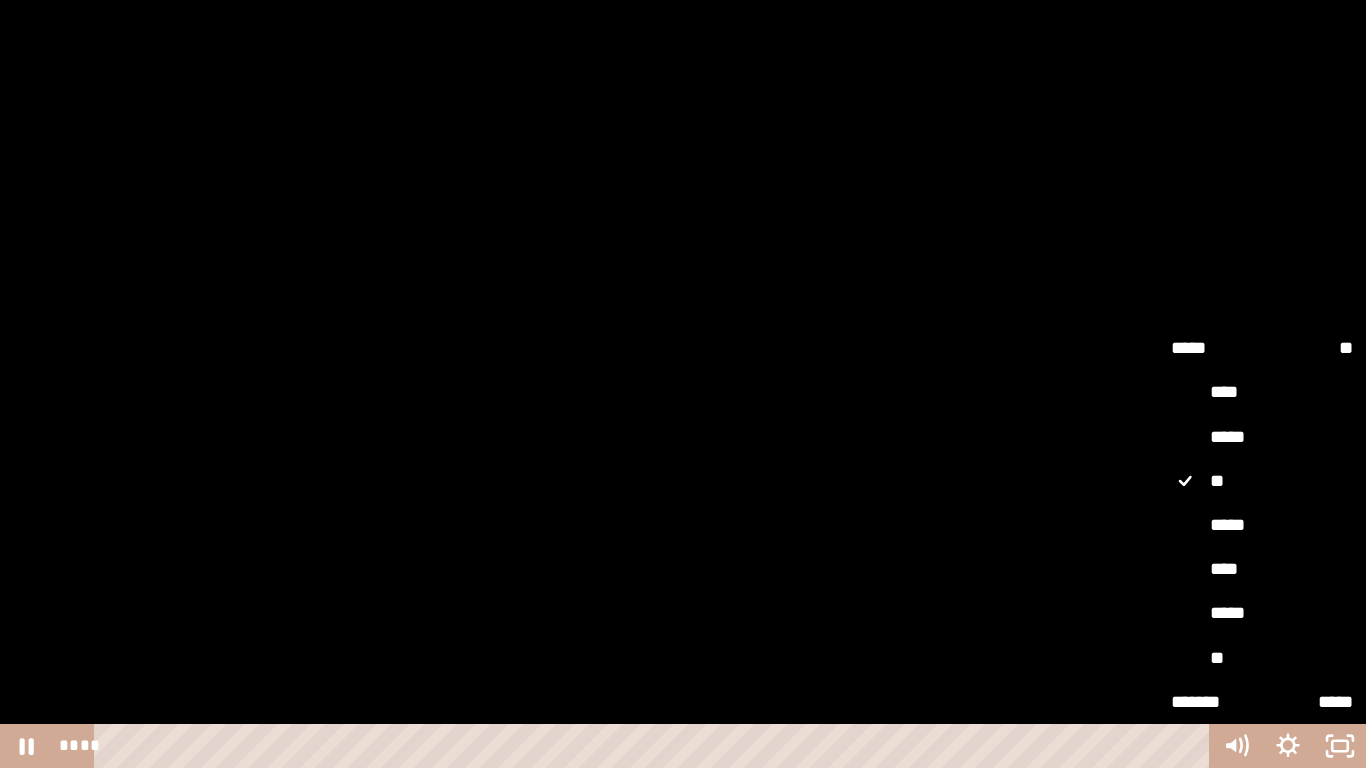 click on "***** **** ***** ** ***** **** ***** **" at bounding box center [1262, 524] 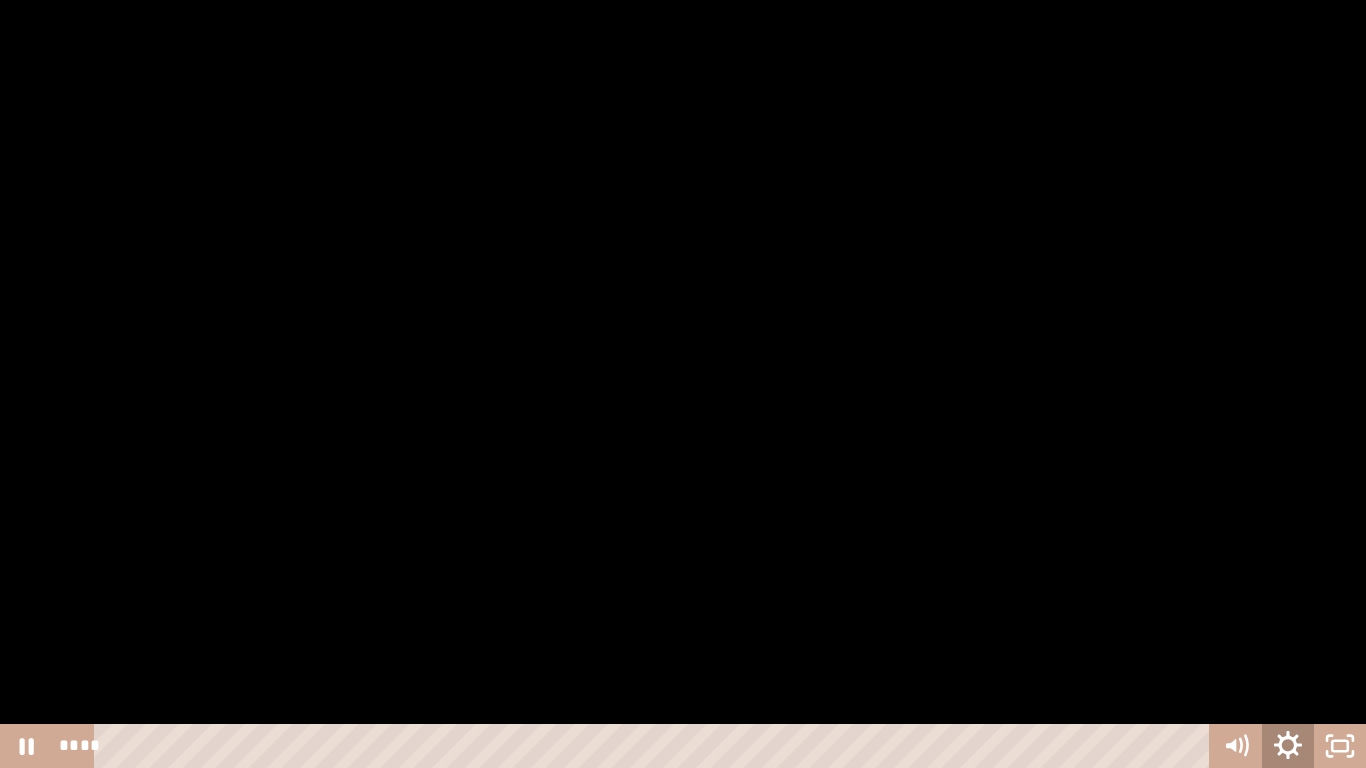 click 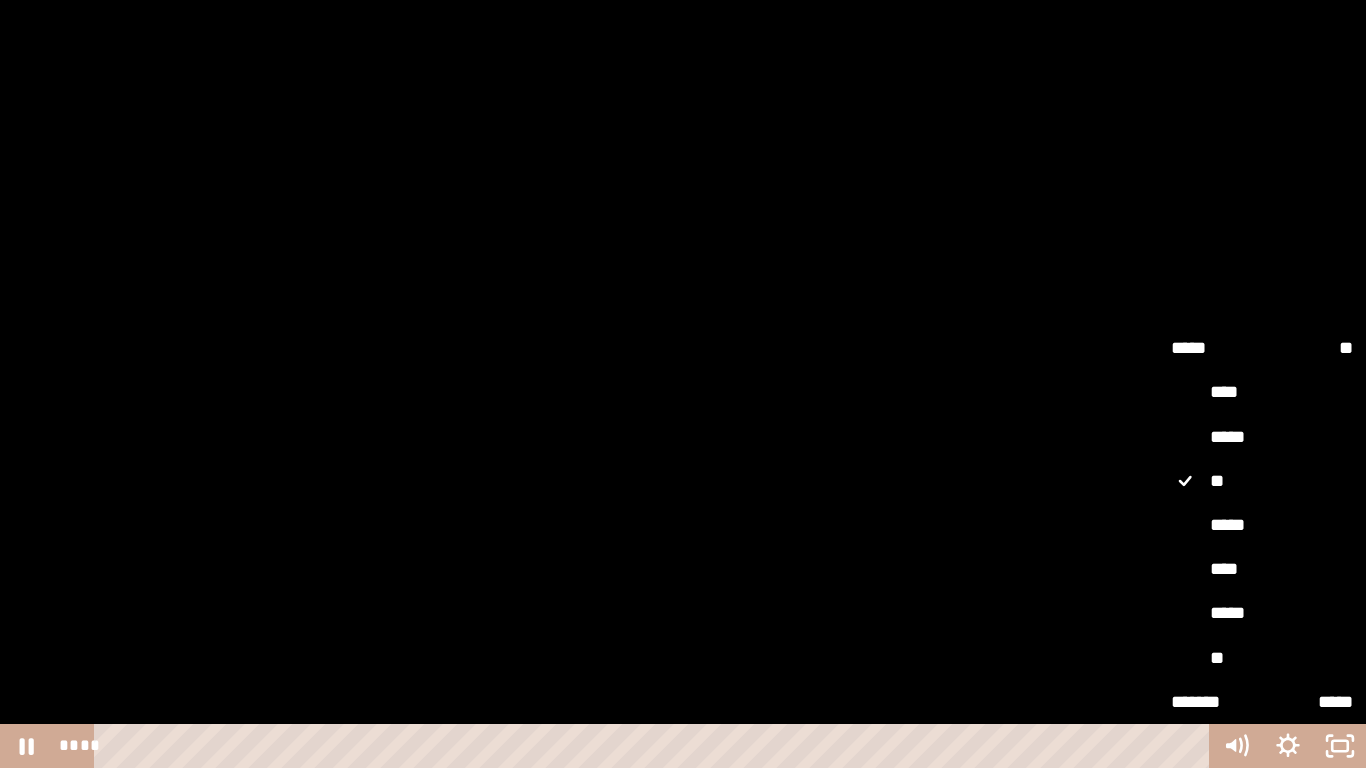 click on "****" at bounding box center [1262, 570] 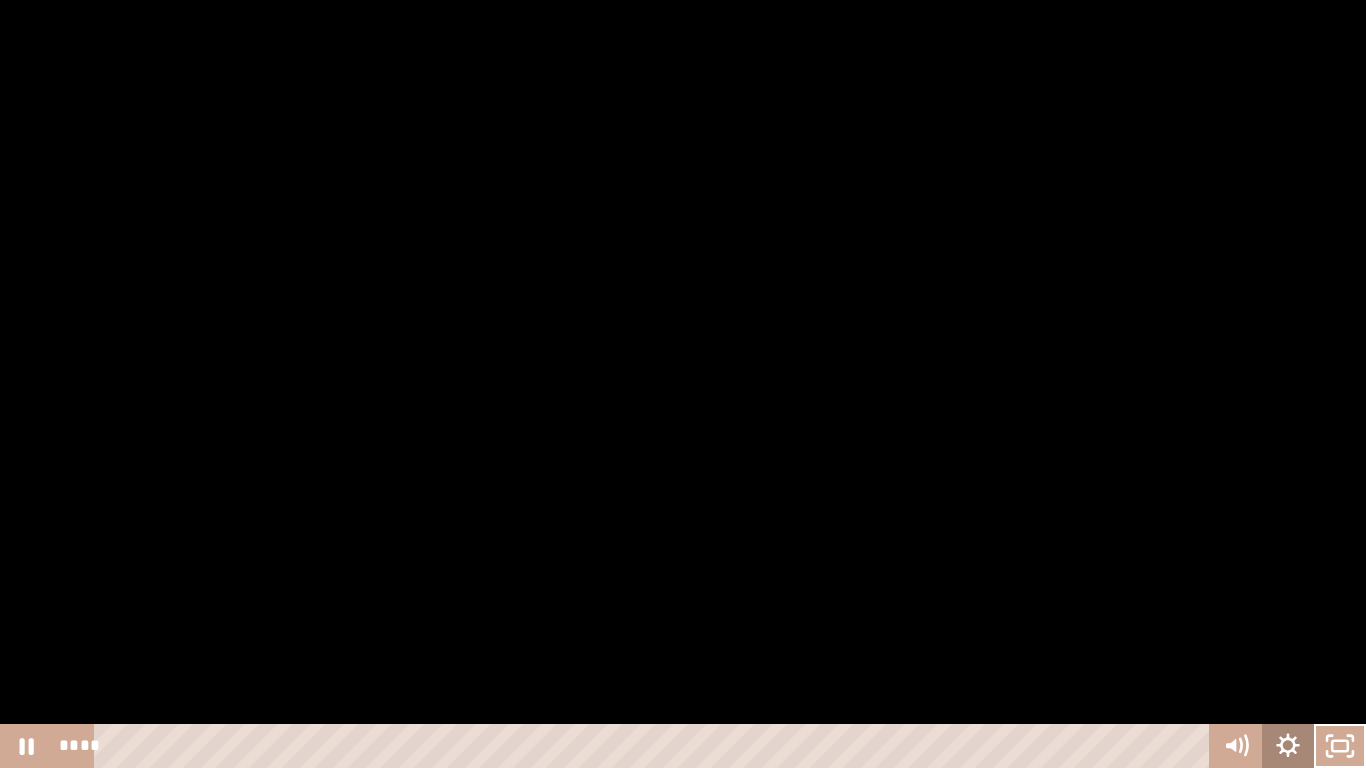 click 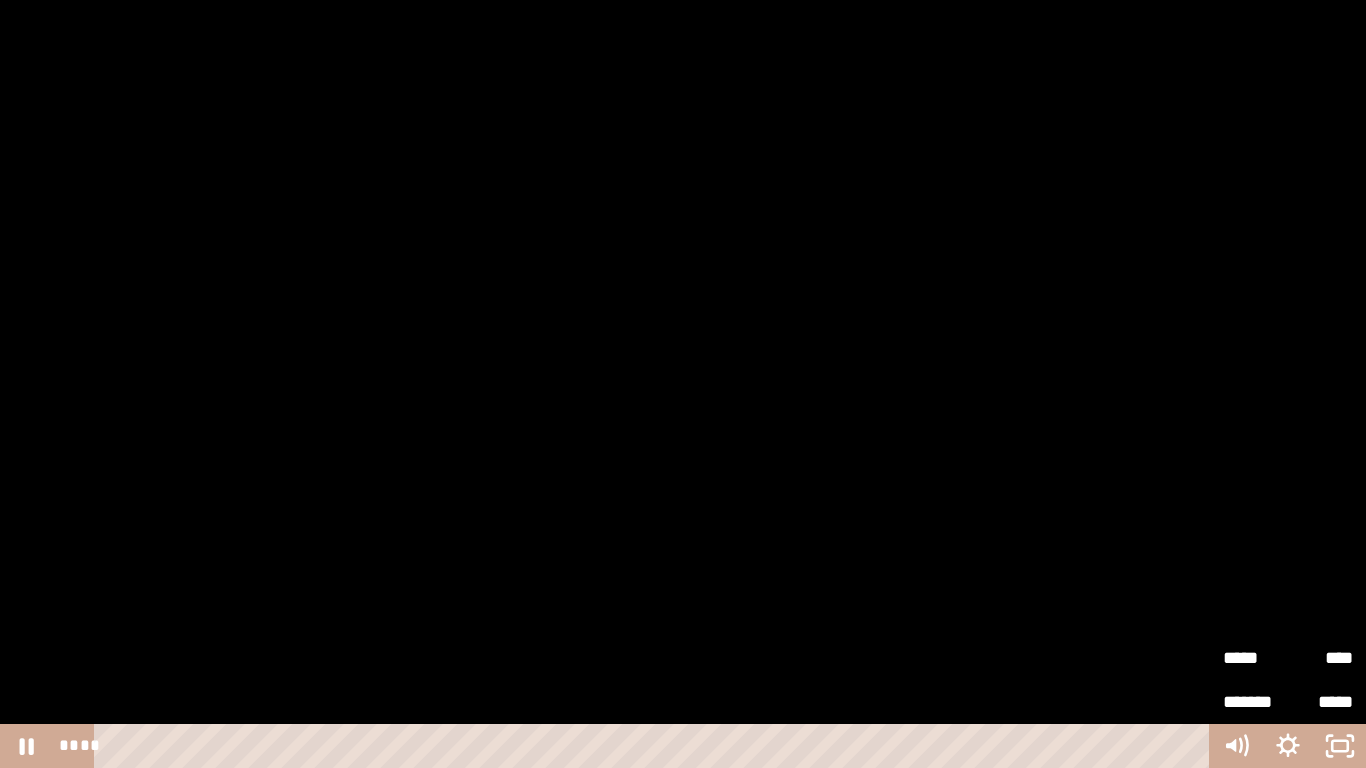click on "****" at bounding box center [1320, 649] 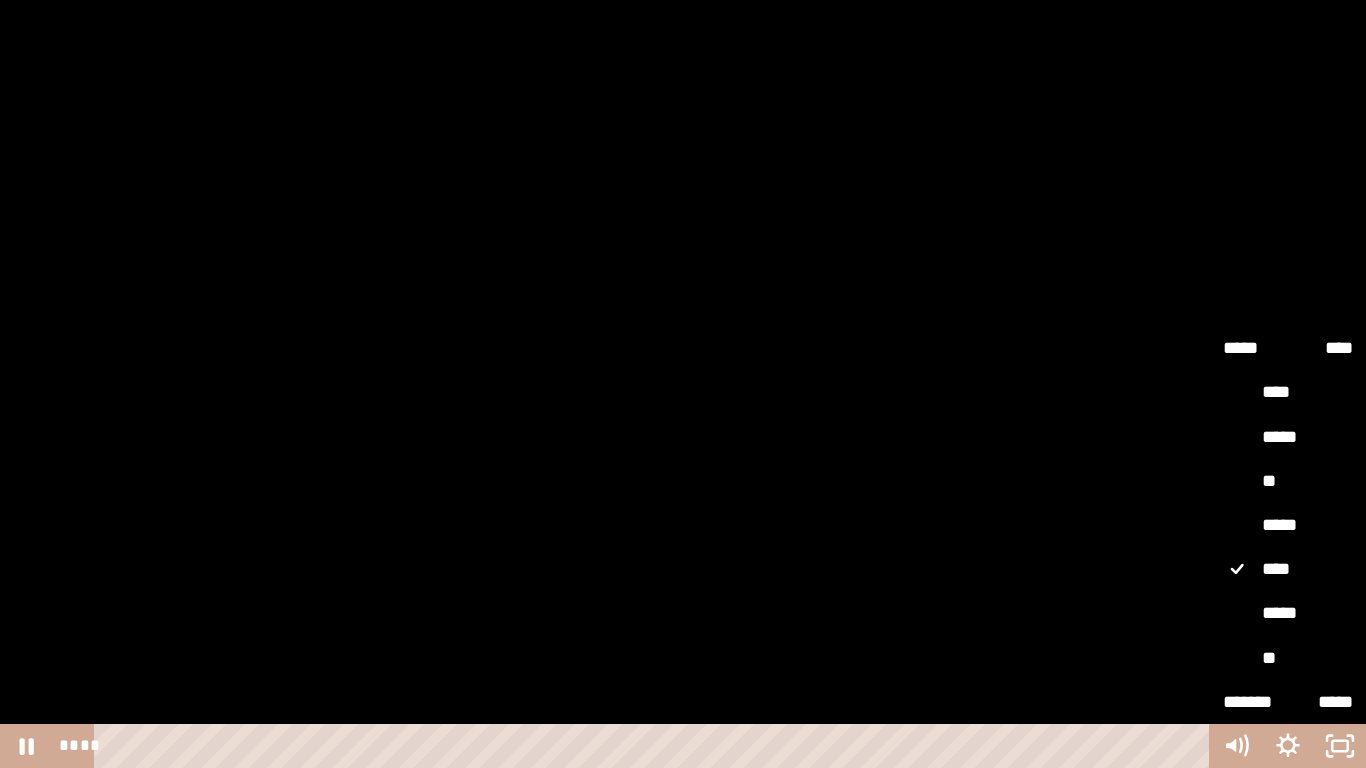 click on "*****" at bounding box center [1288, 526] 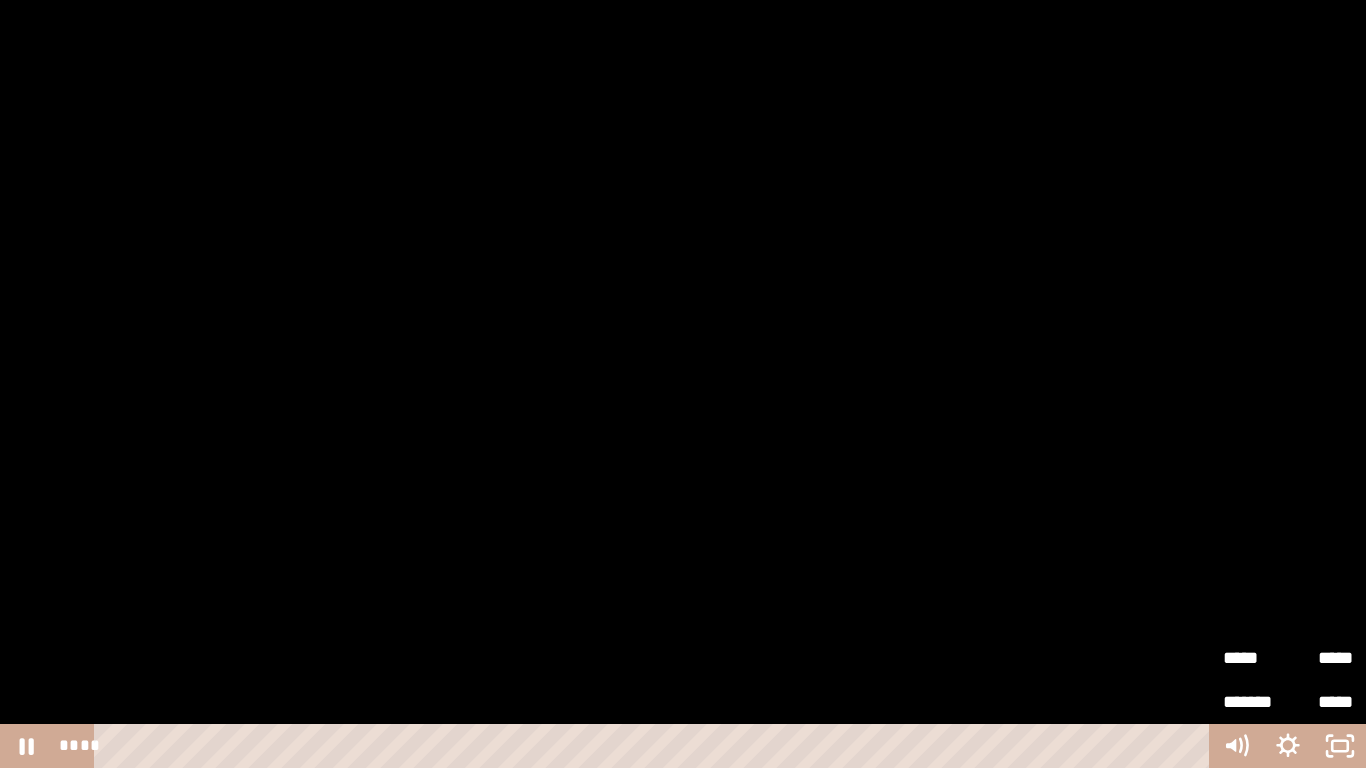 click at bounding box center [683, 384] 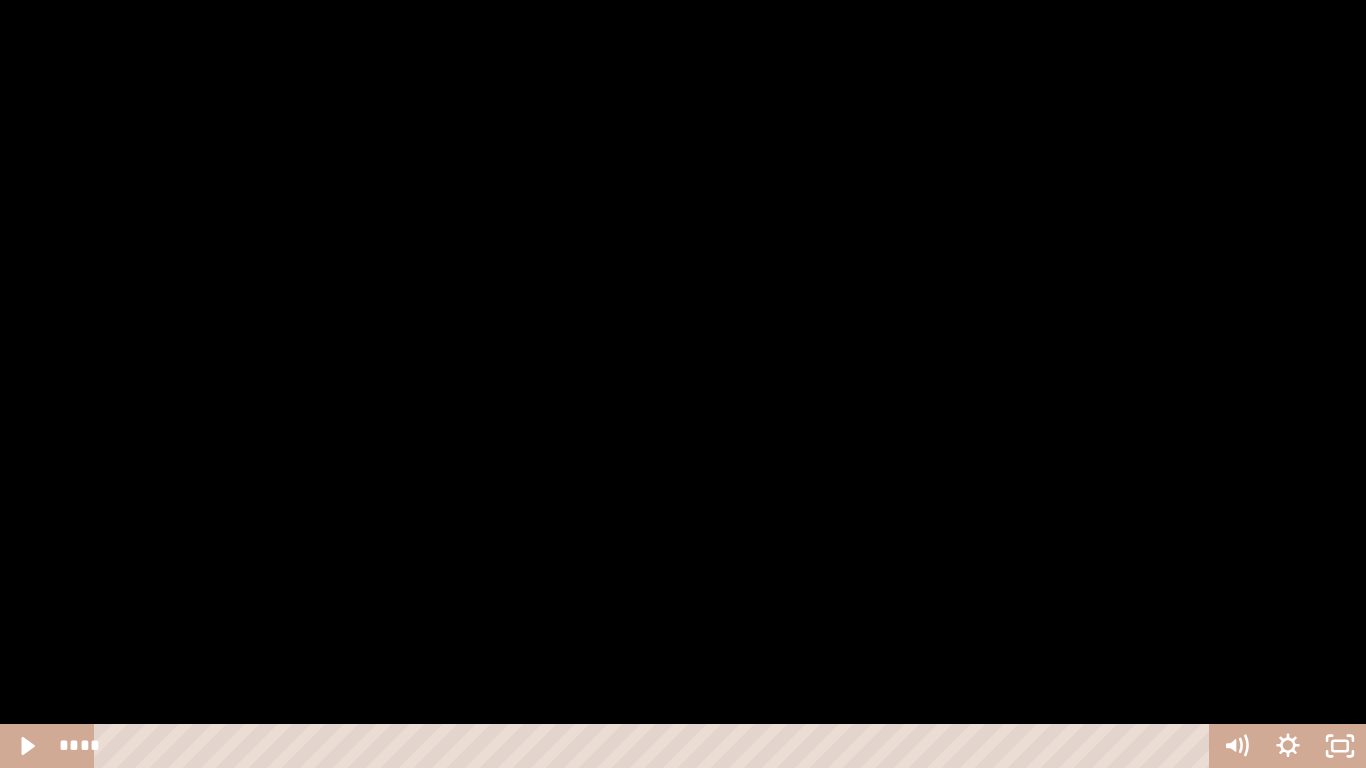 click at bounding box center [683, 384] 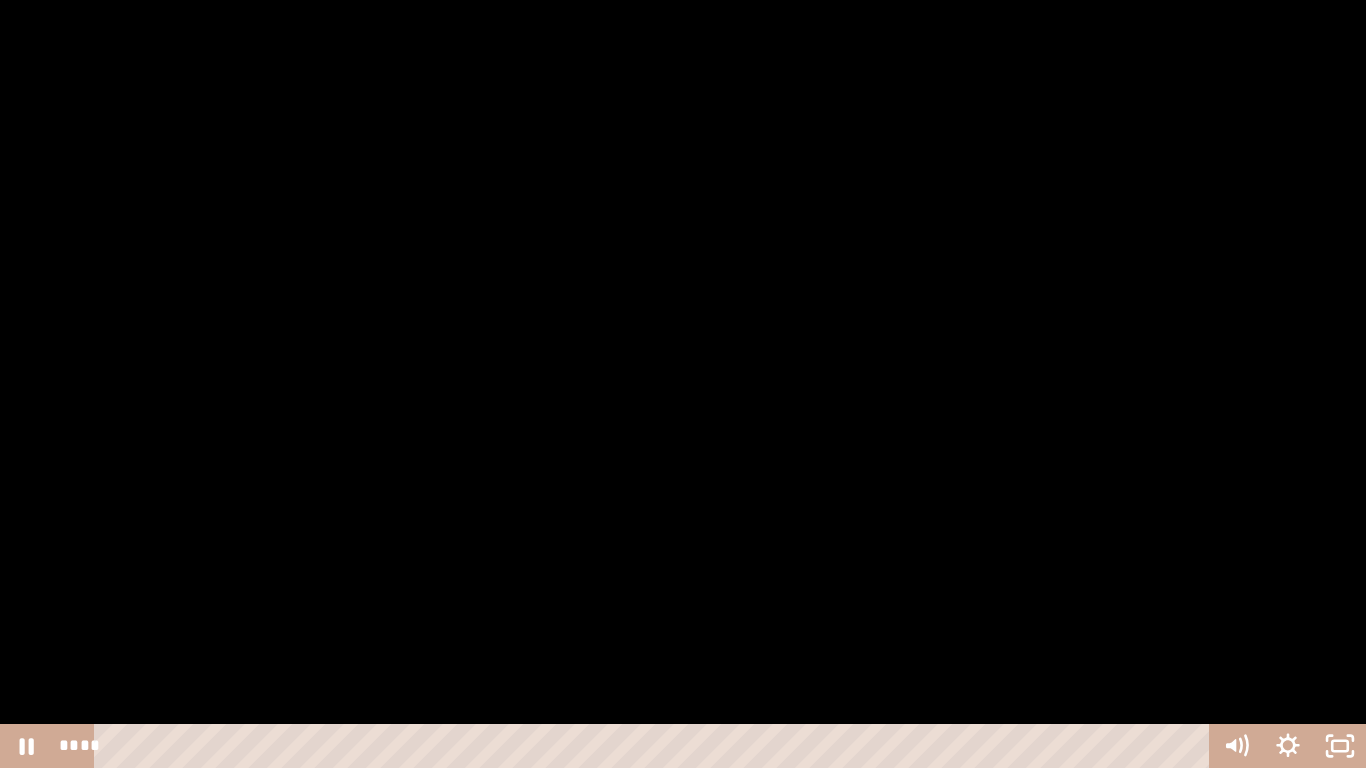 click at bounding box center (683, 384) 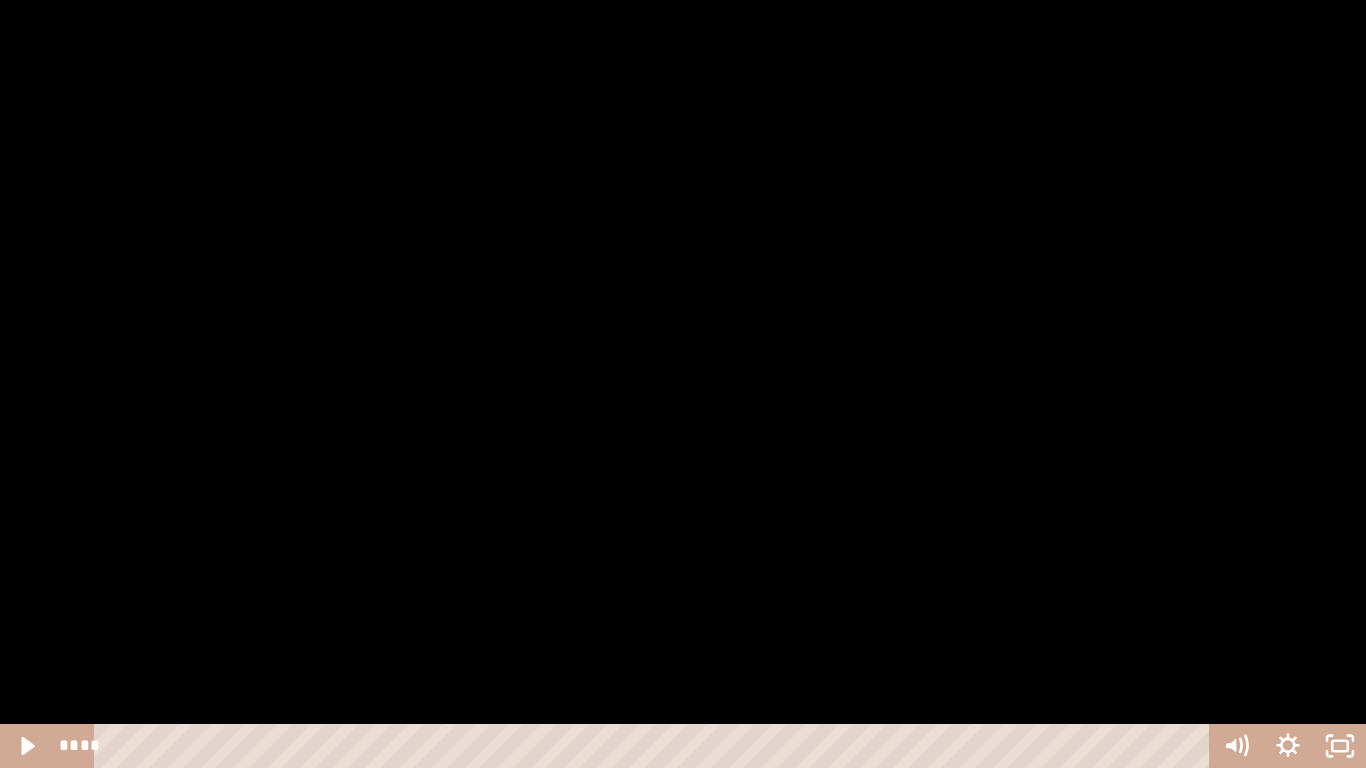 click at bounding box center [683, 384] 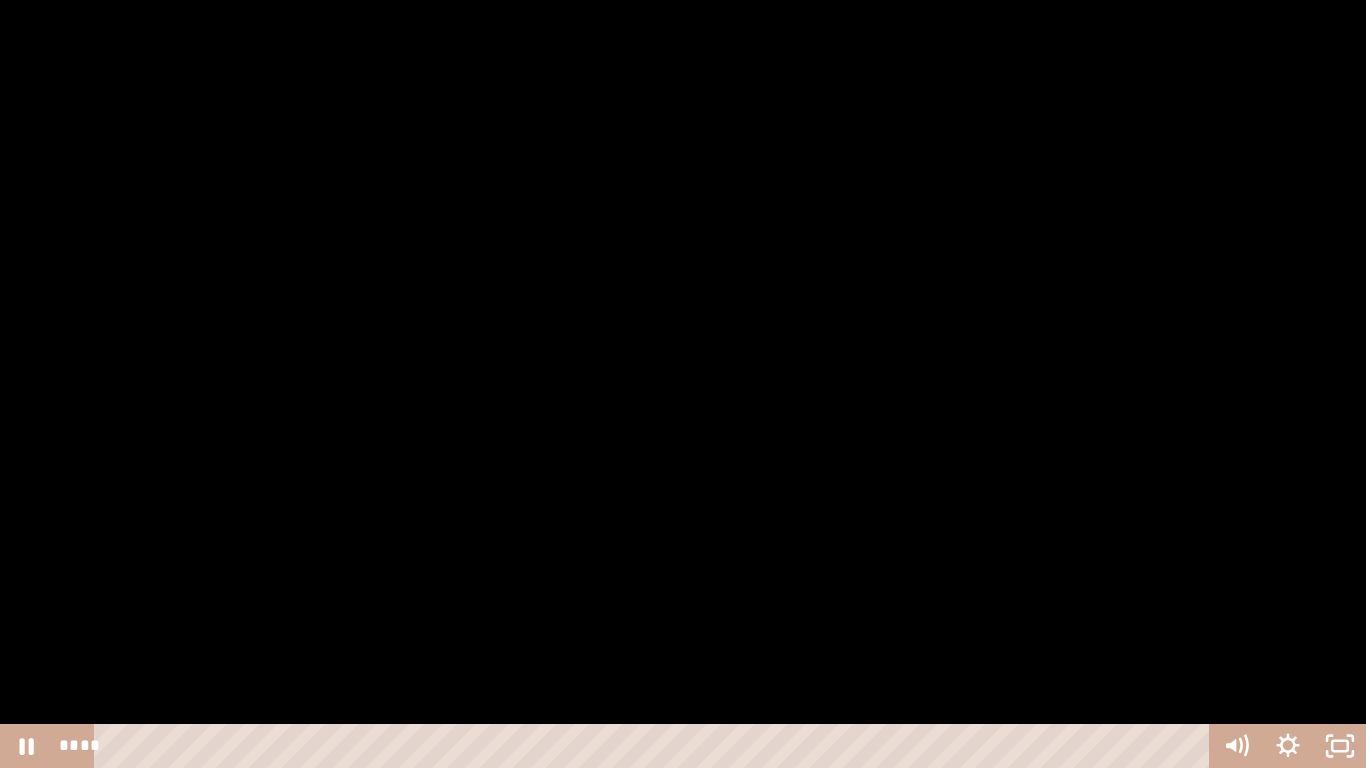 drag, startPoint x: 531, startPoint y: 341, endPoint x: 549, endPoint y: 382, distance: 44.777225 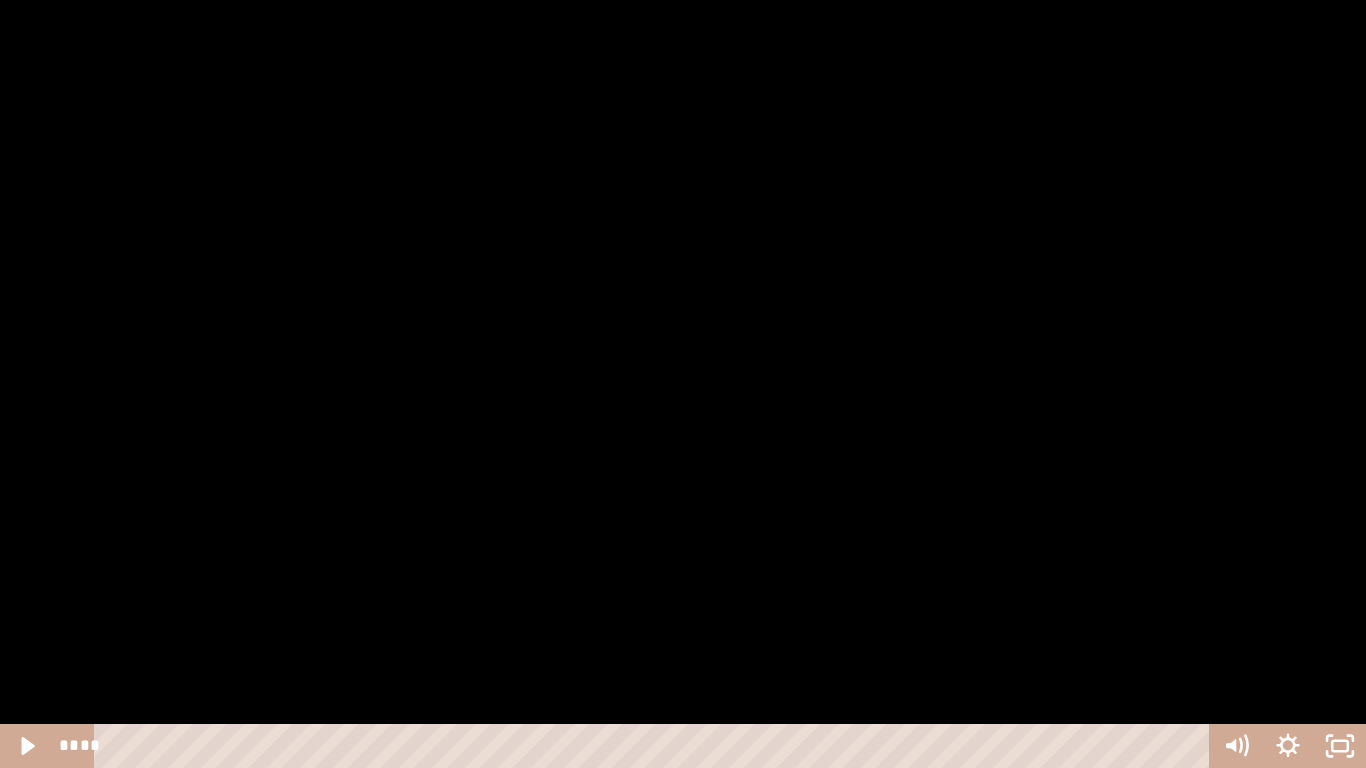 click at bounding box center [683, 384] 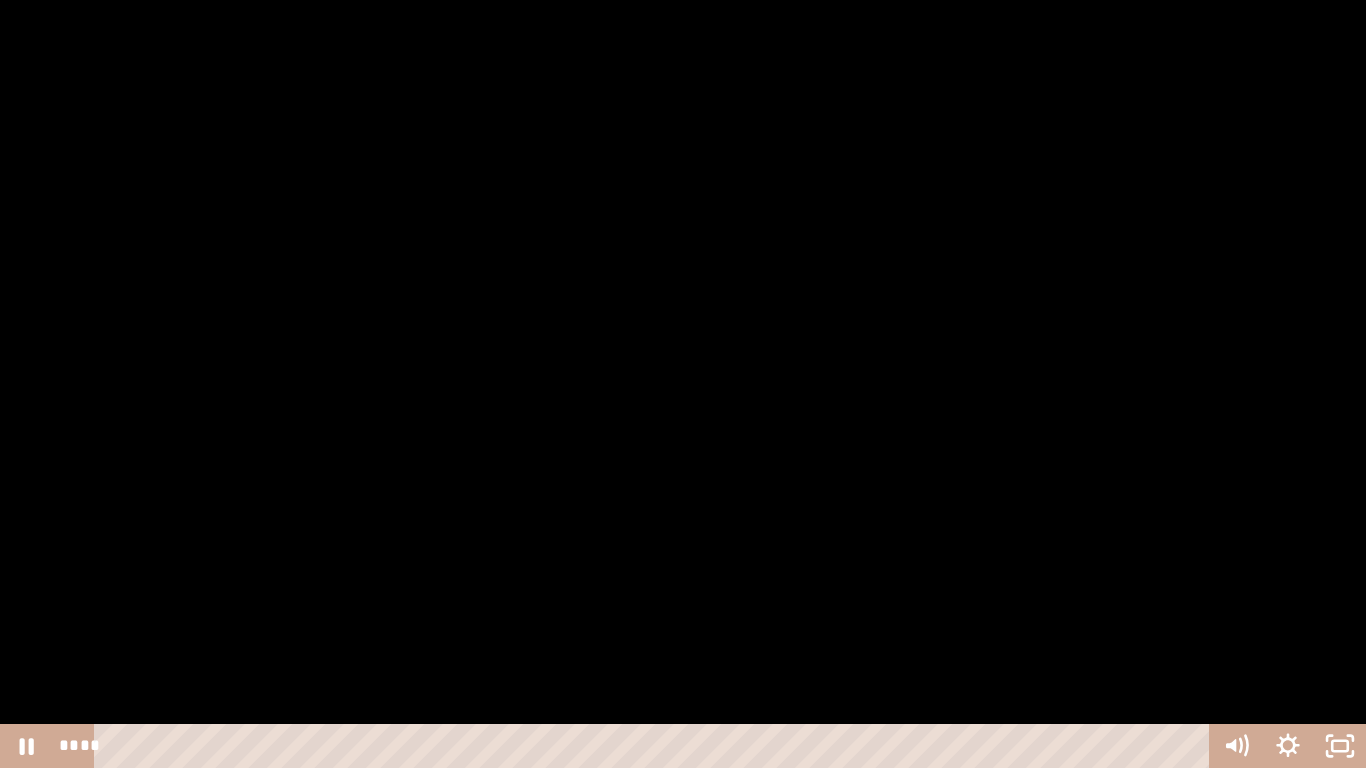click at bounding box center [683, 384] 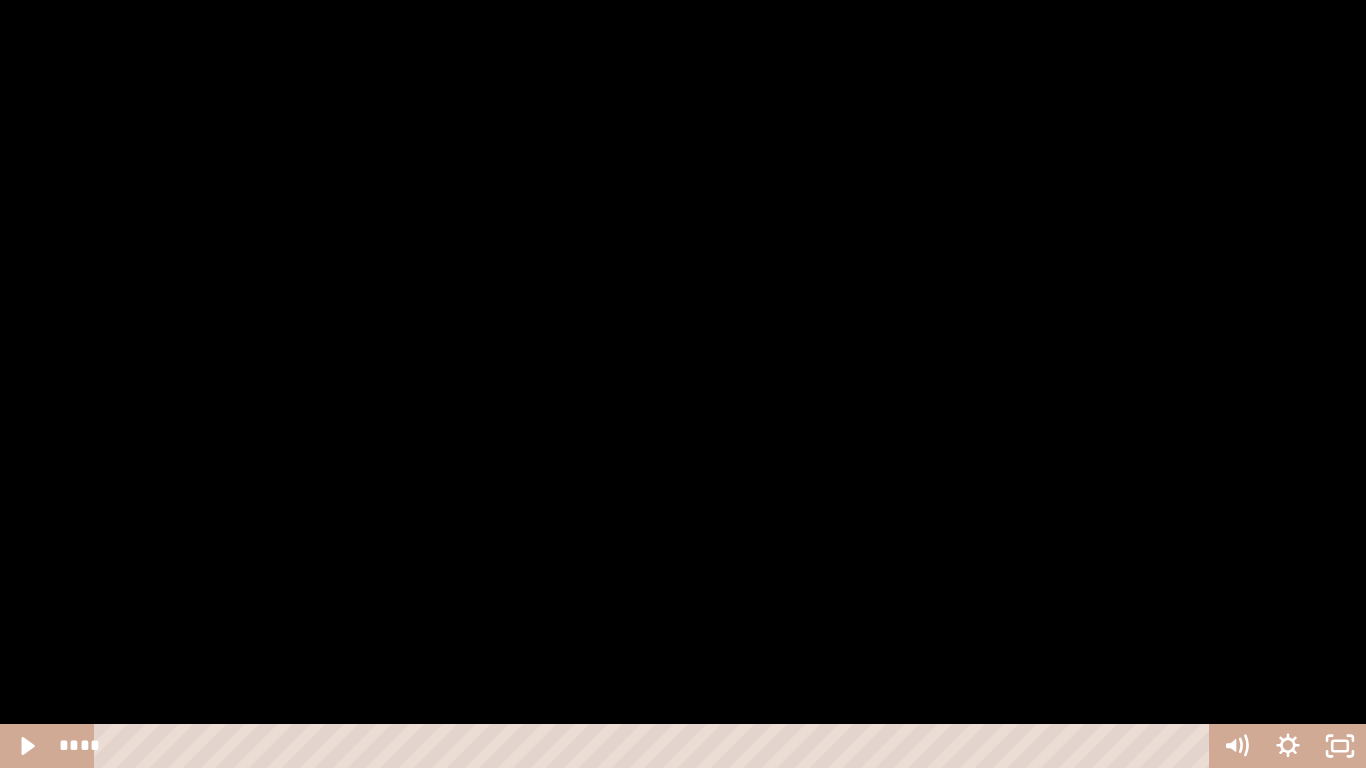 drag, startPoint x: 531, startPoint y: 465, endPoint x: 554, endPoint y: 484, distance: 29.832869 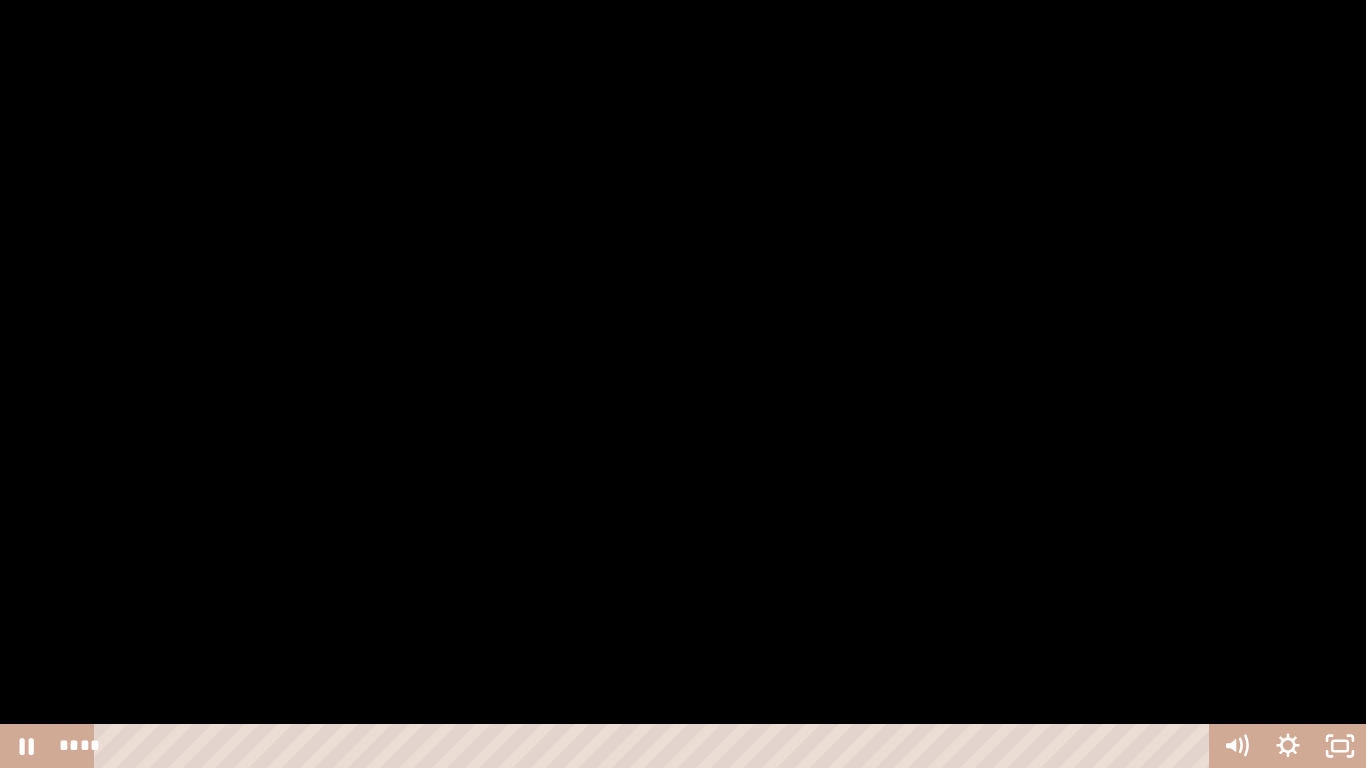 click at bounding box center [683, 384] 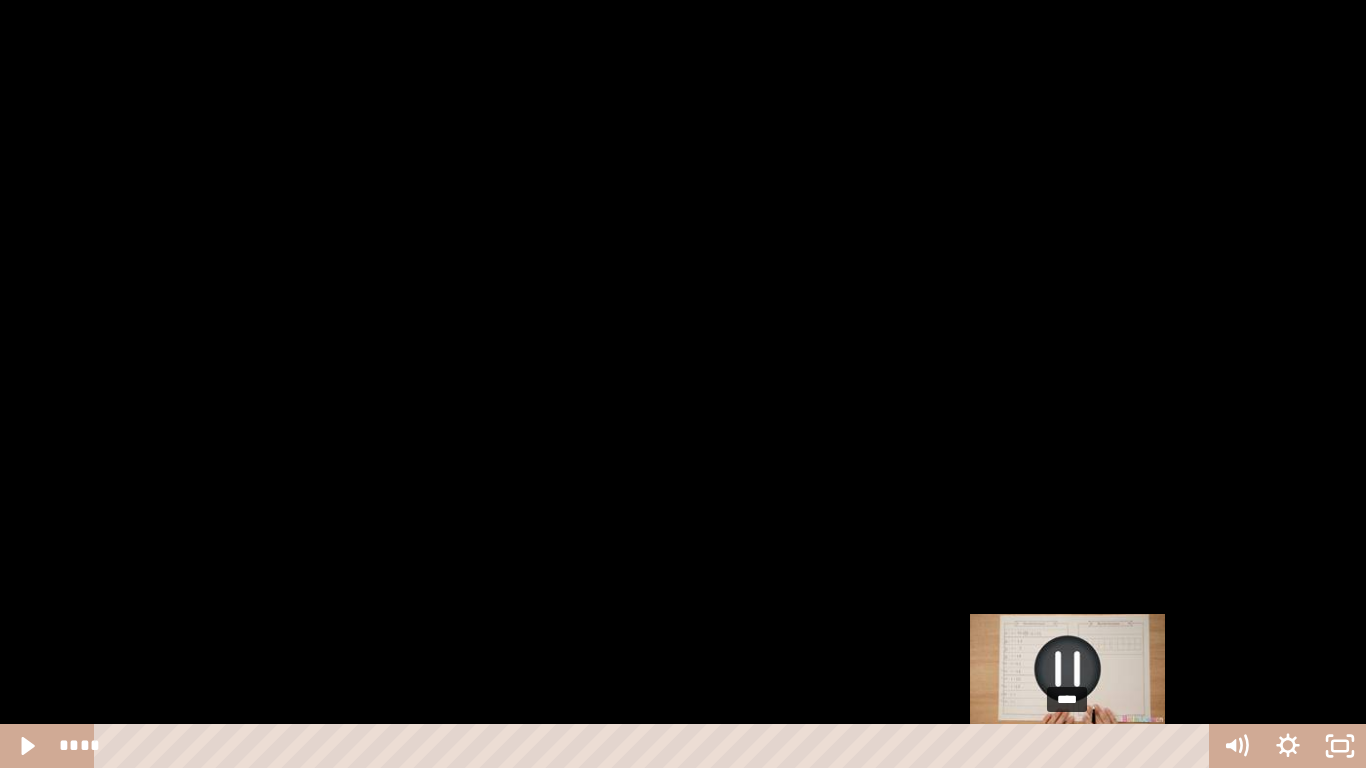 click on "****" at bounding box center [655, 746] 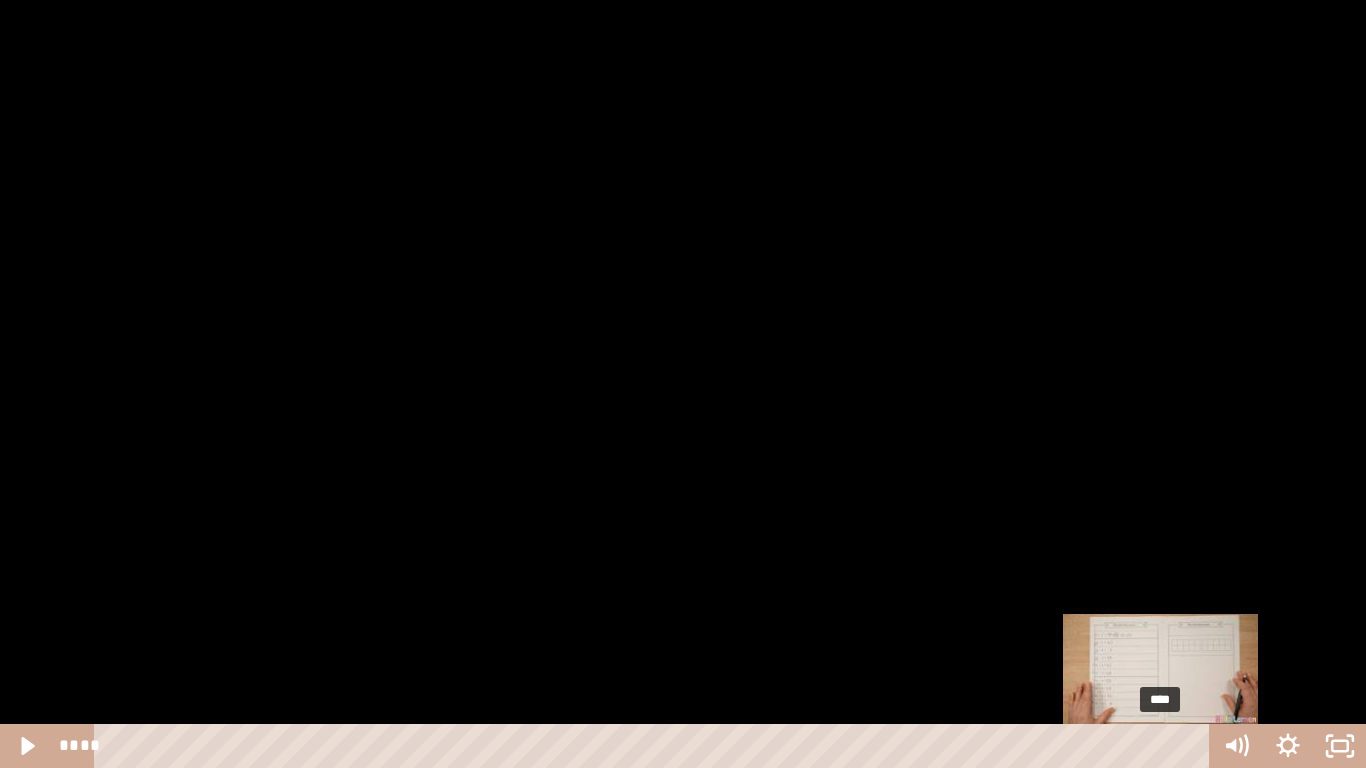 click on "****" at bounding box center [655, 746] 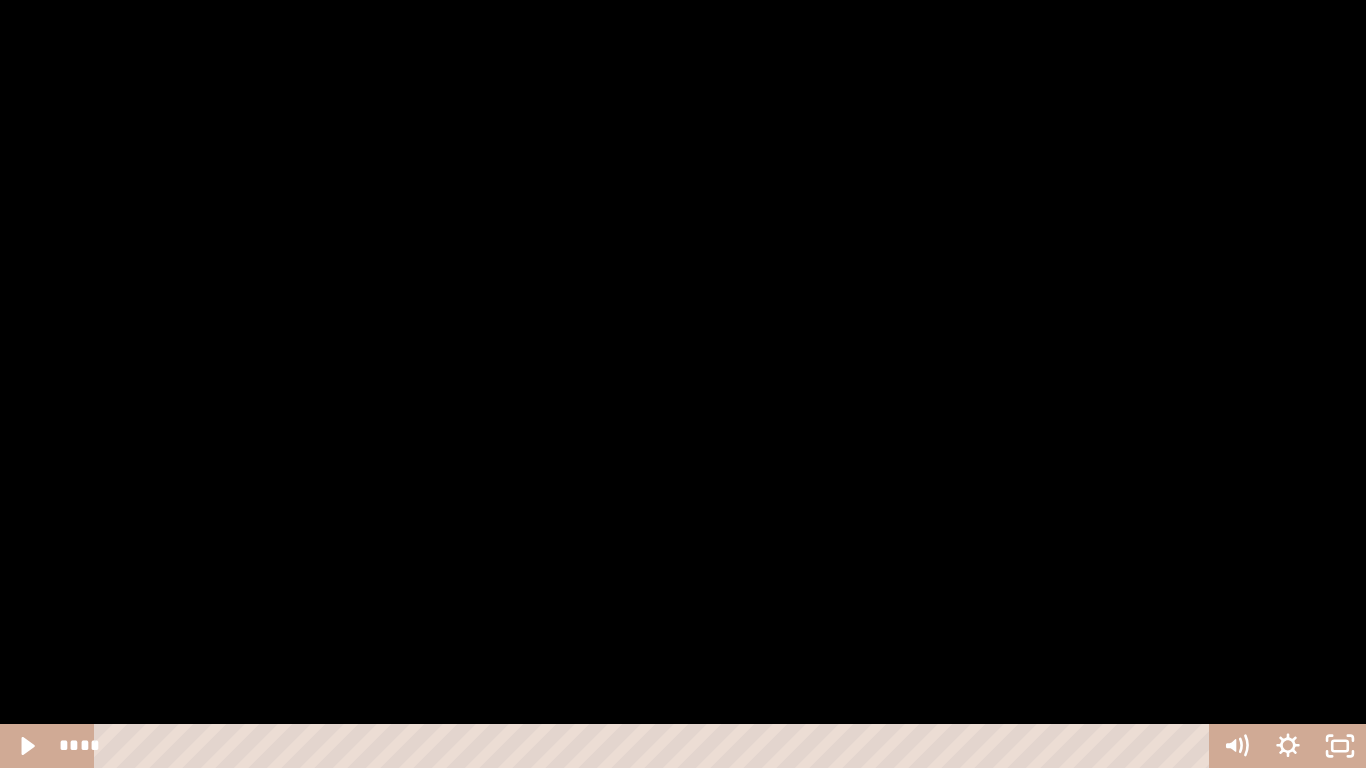 drag, startPoint x: 262, startPoint y: 394, endPoint x: 340, endPoint y: 392, distance: 78.025635 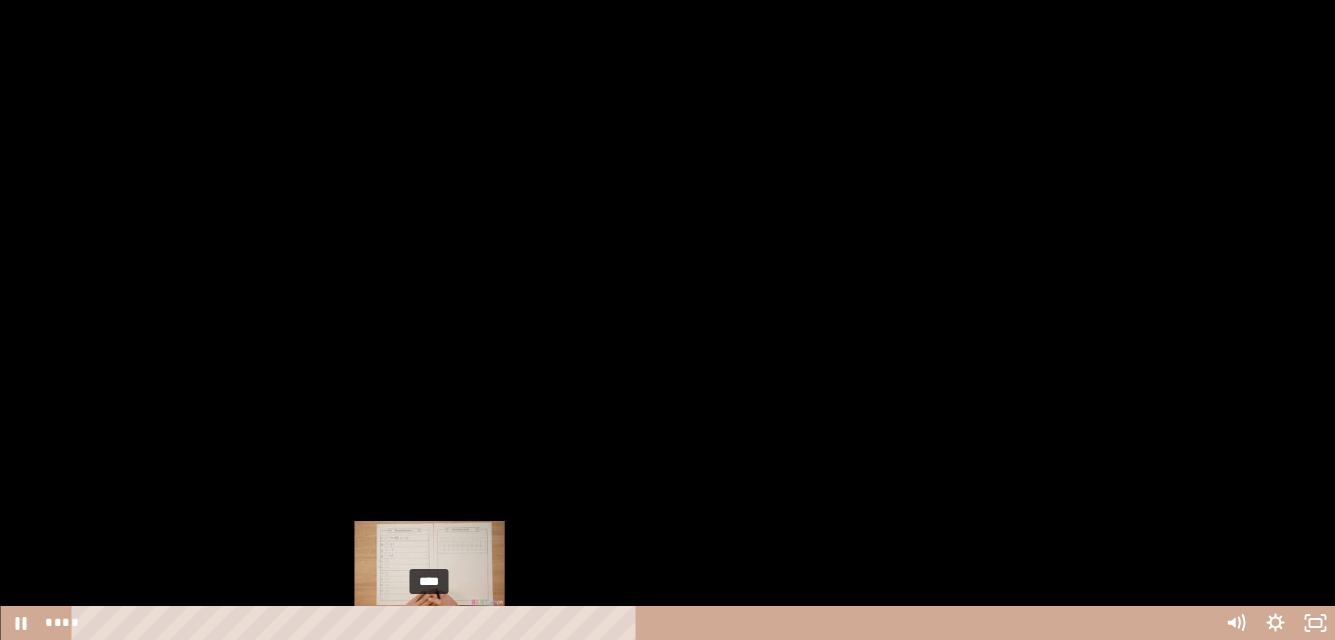 scroll, scrollTop: 2312, scrollLeft: 0, axis: vertical 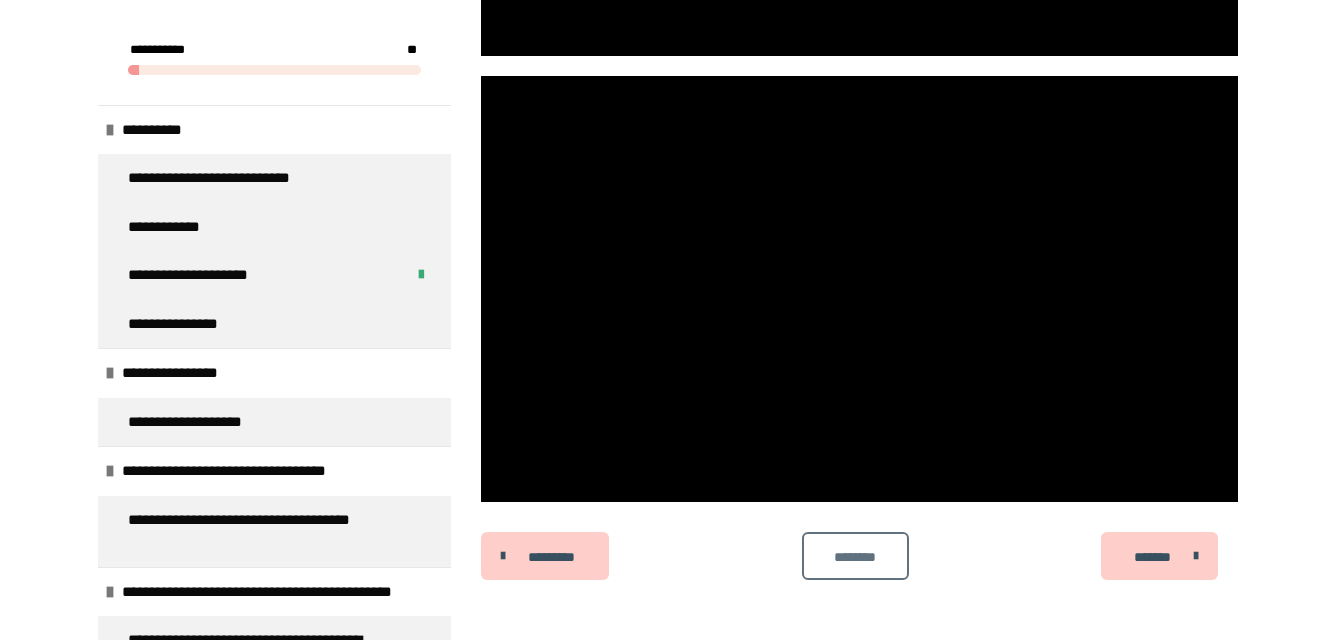 click on "********" at bounding box center (855, 557) 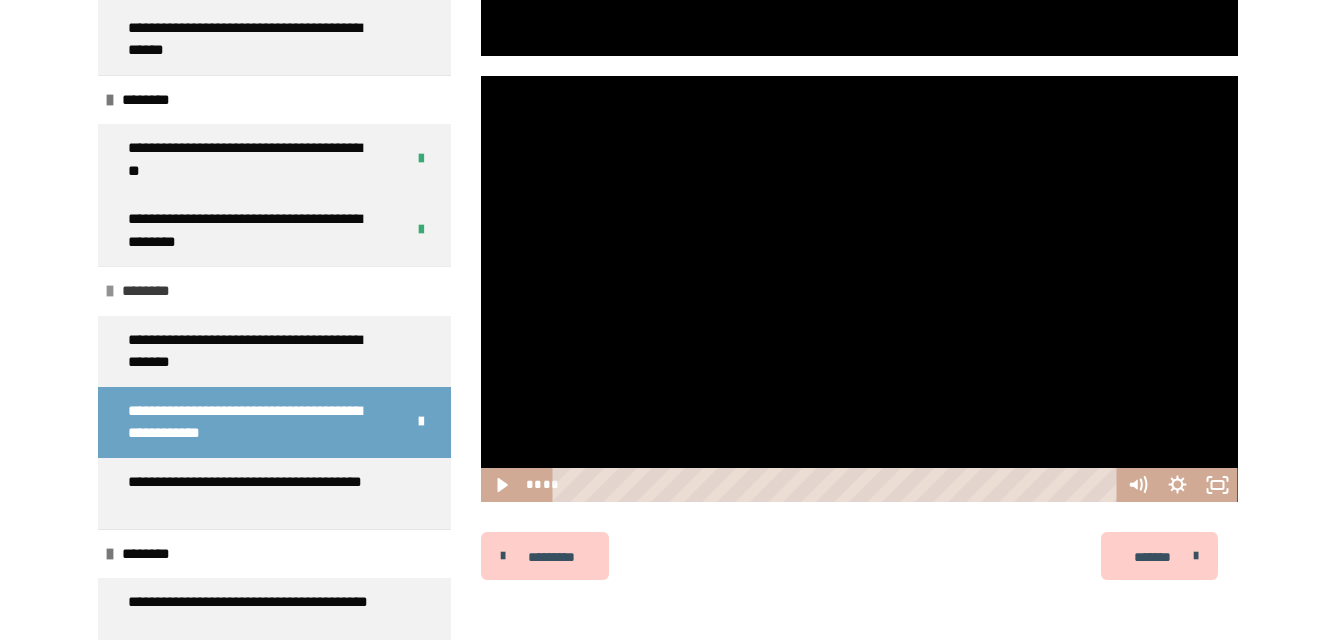 scroll, scrollTop: 1200, scrollLeft: 0, axis: vertical 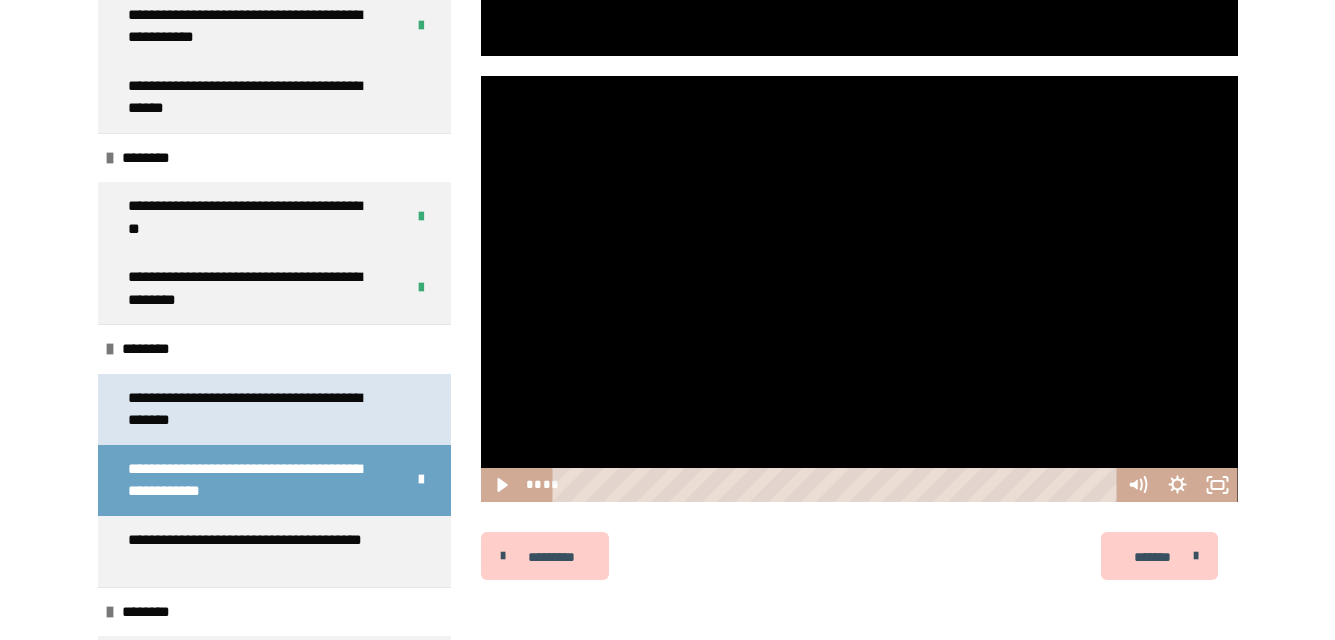 click on "**********" at bounding box center (259, 409) 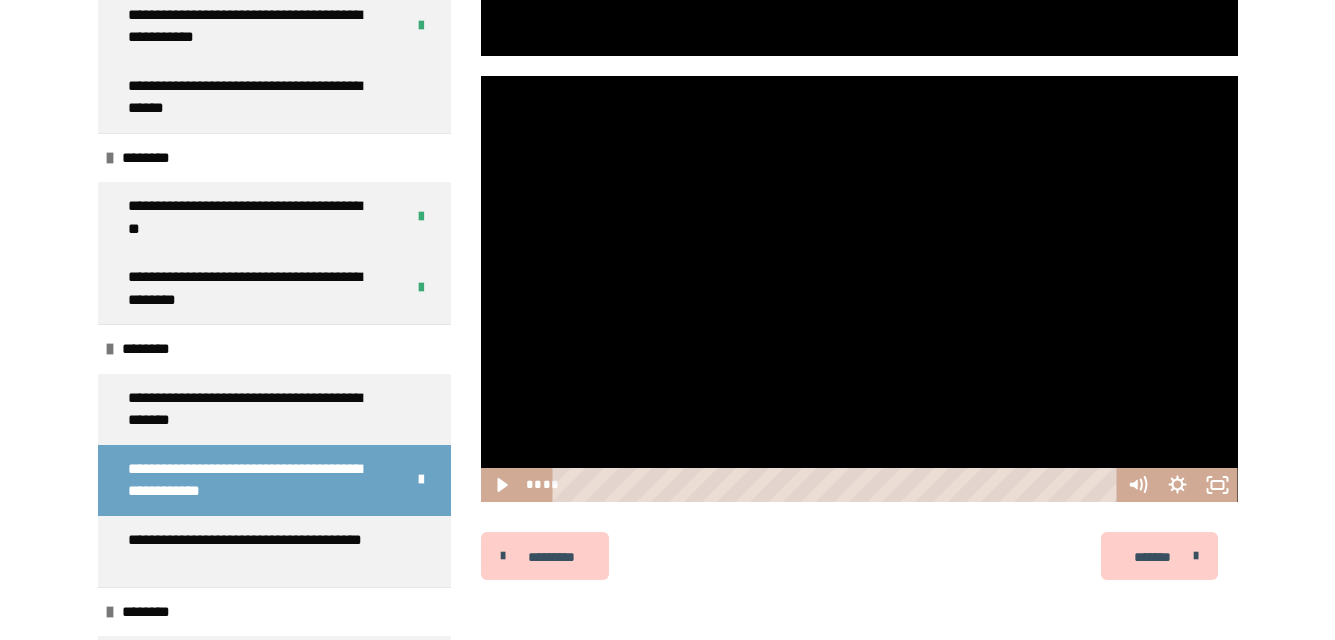 scroll, scrollTop: 270, scrollLeft: 0, axis: vertical 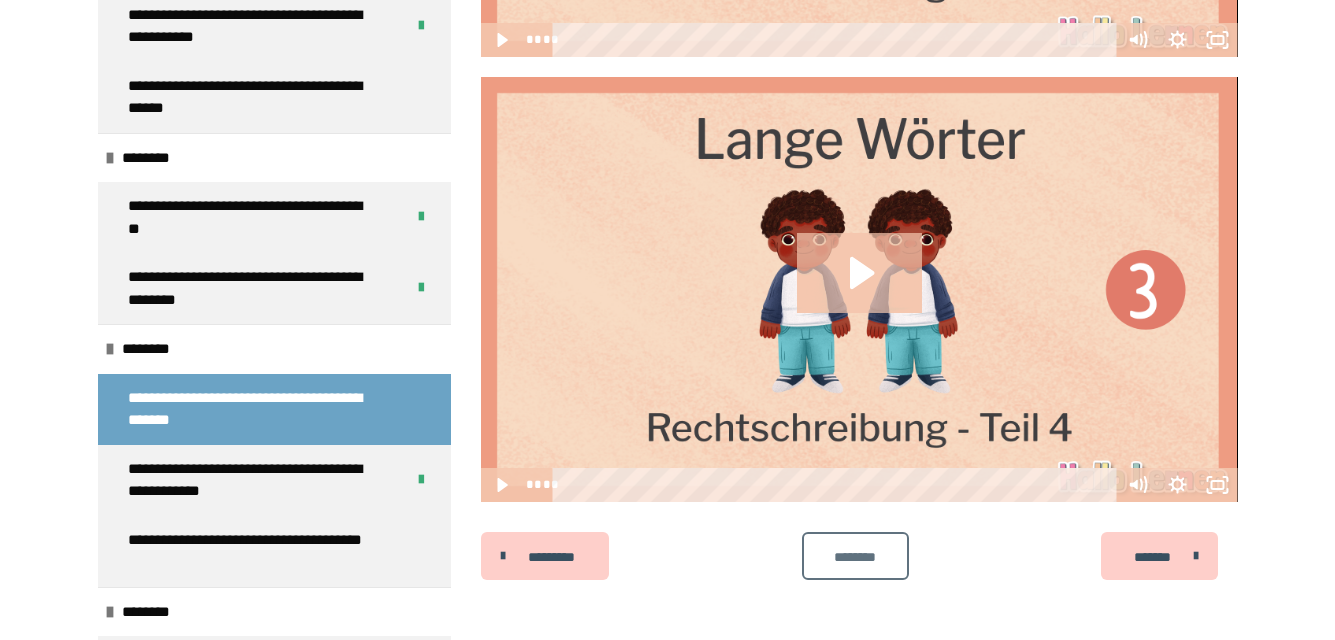 click on "********" at bounding box center [855, 556] 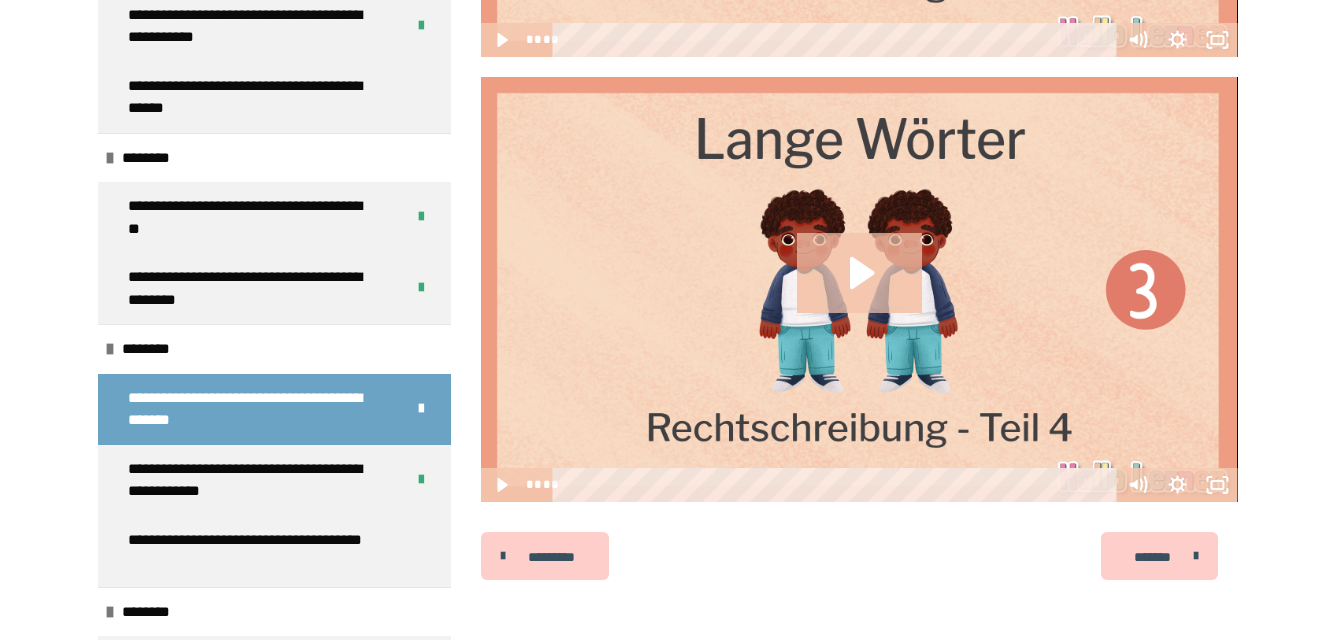 click on "********* ******** *******" at bounding box center [859, 556] 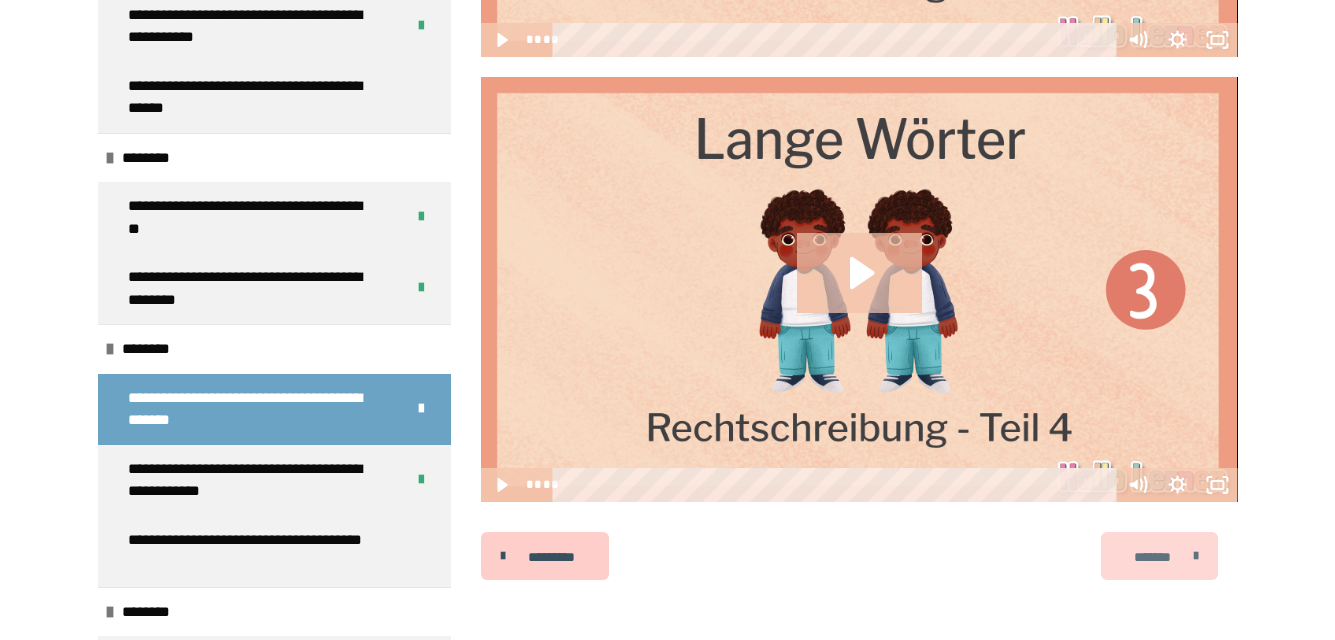 click on "*******" at bounding box center [1159, 556] 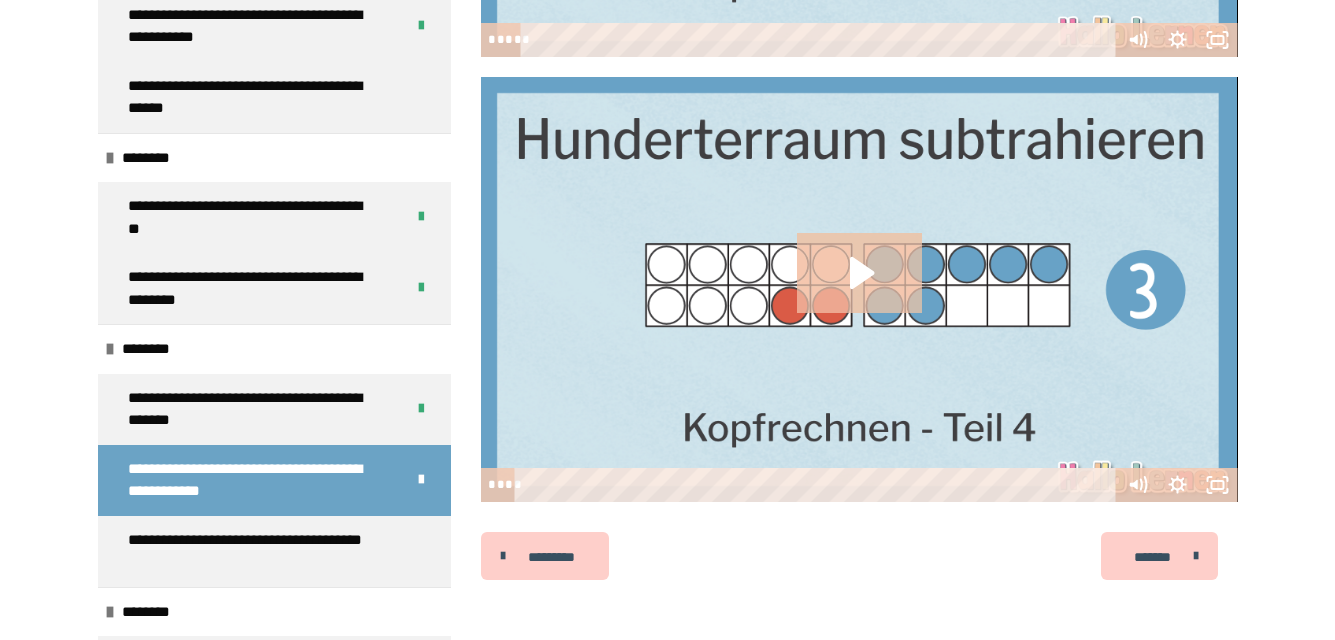 scroll, scrollTop: 1106, scrollLeft: 0, axis: vertical 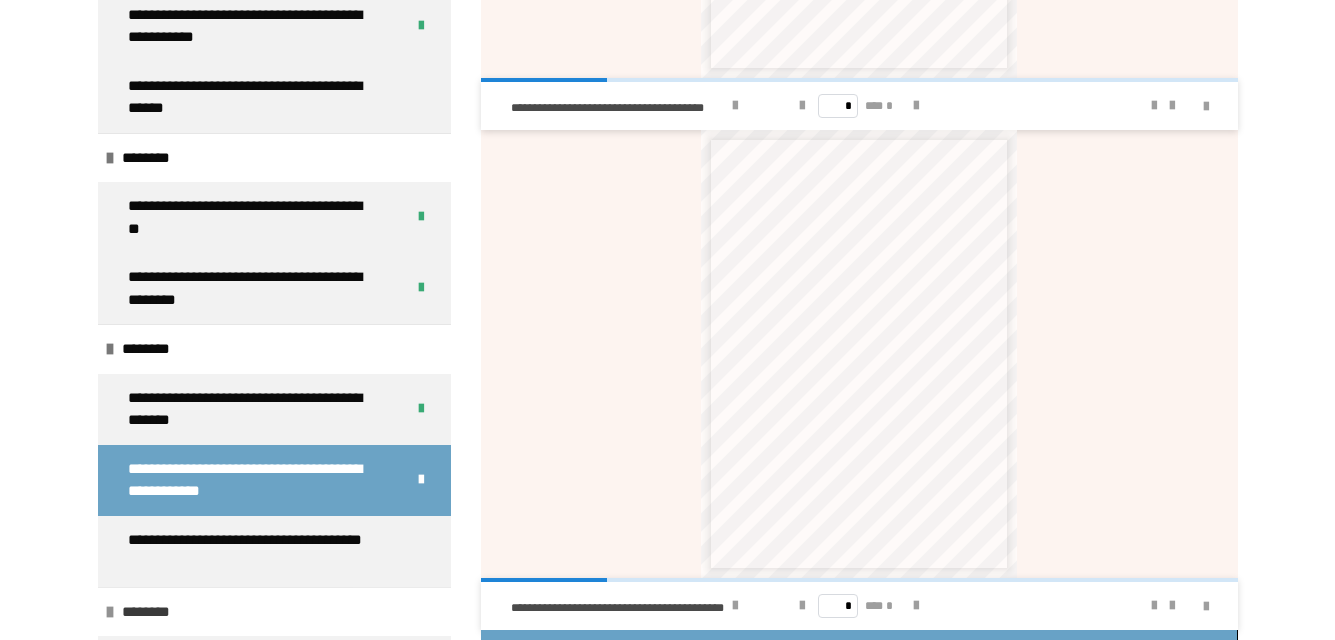 click on "********" at bounding box center (153, 612) 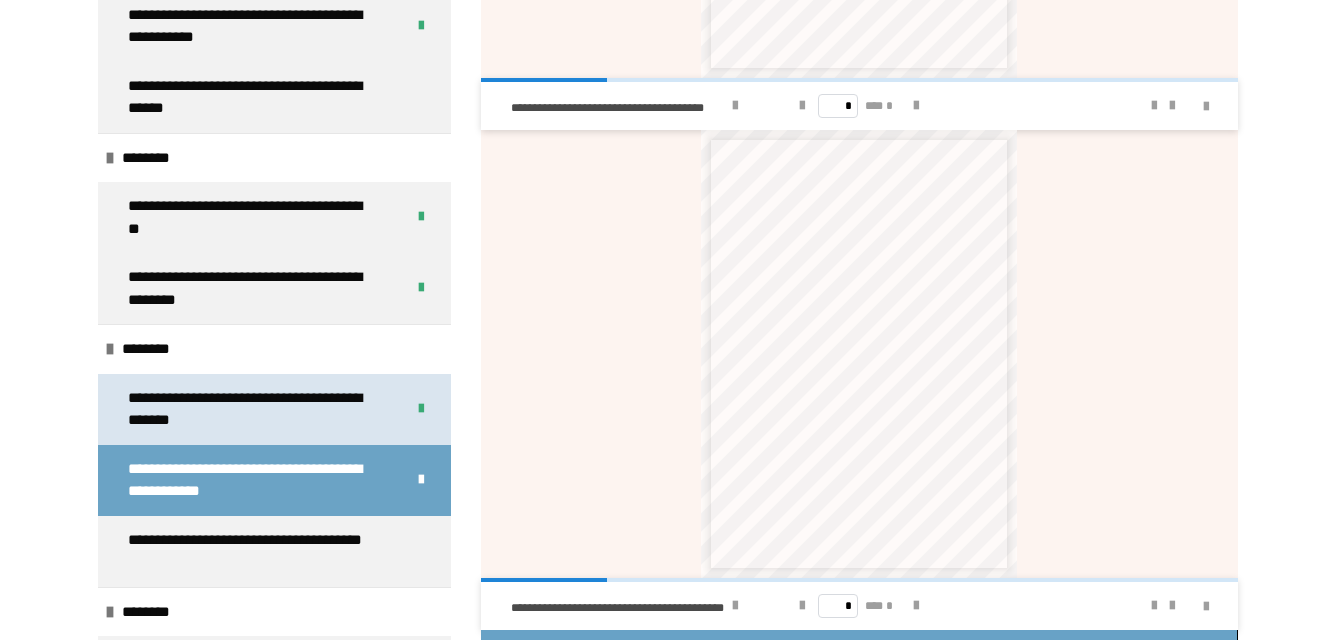 click on "********" at bounding box center (274, 612) 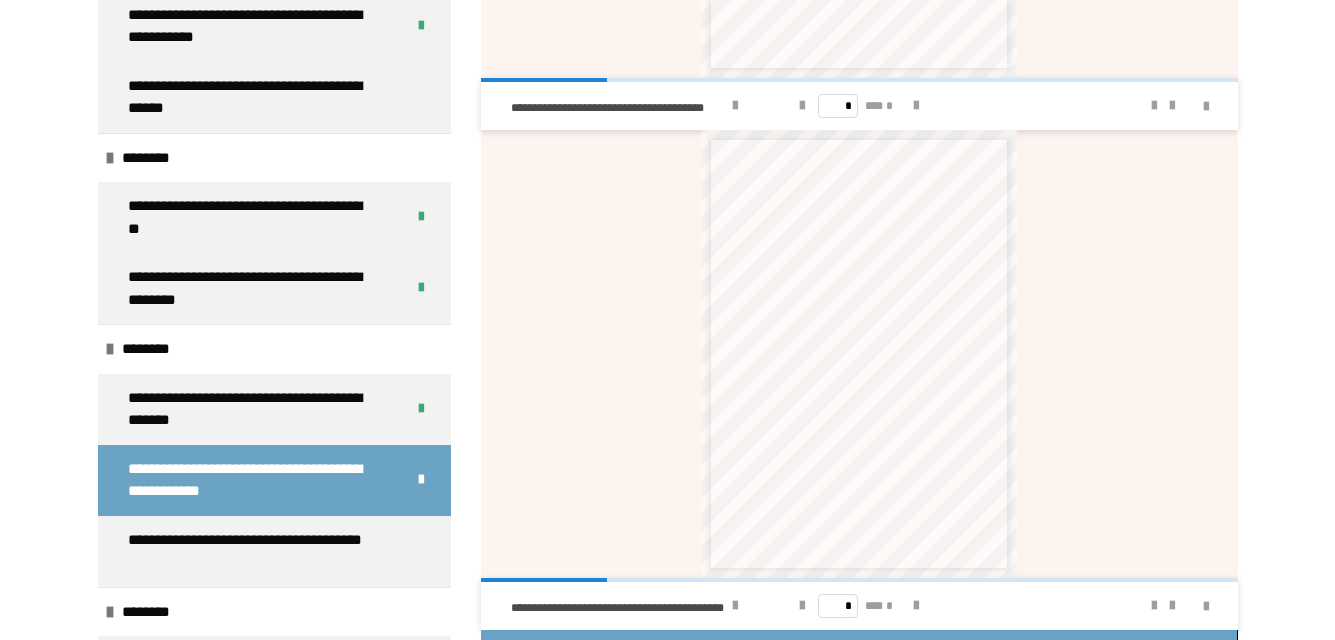 scroll, scrollTop: 1700, scrollLeft: 0, axis: vertical 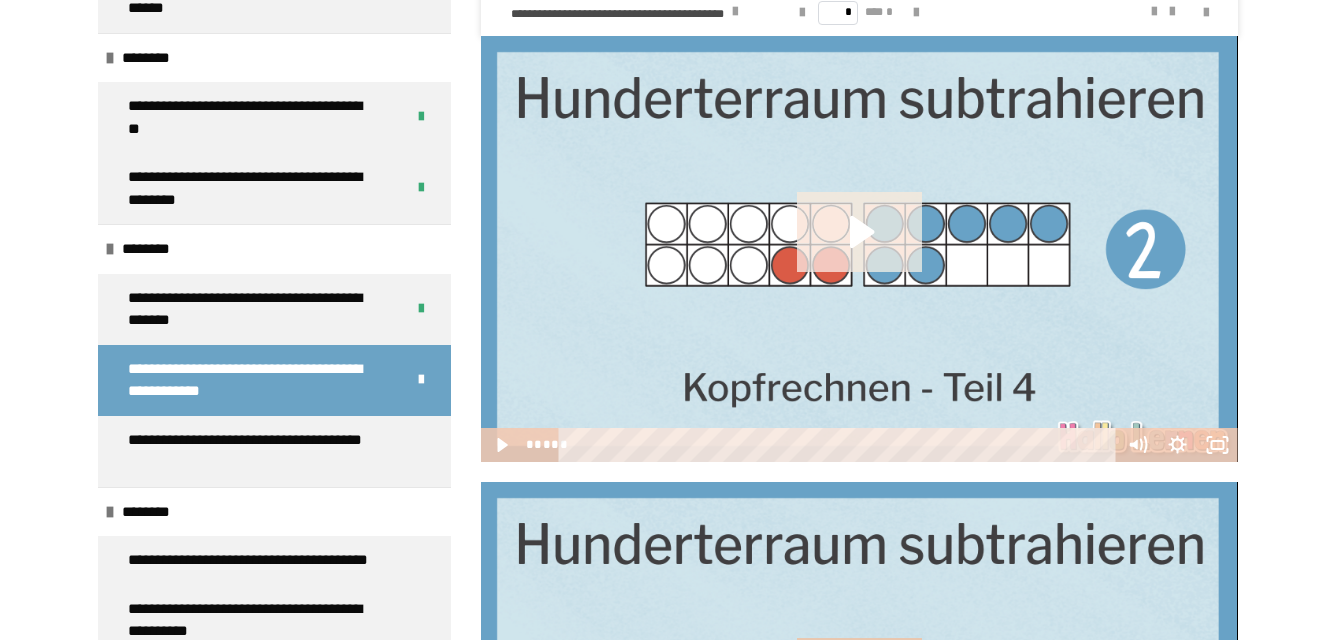 click 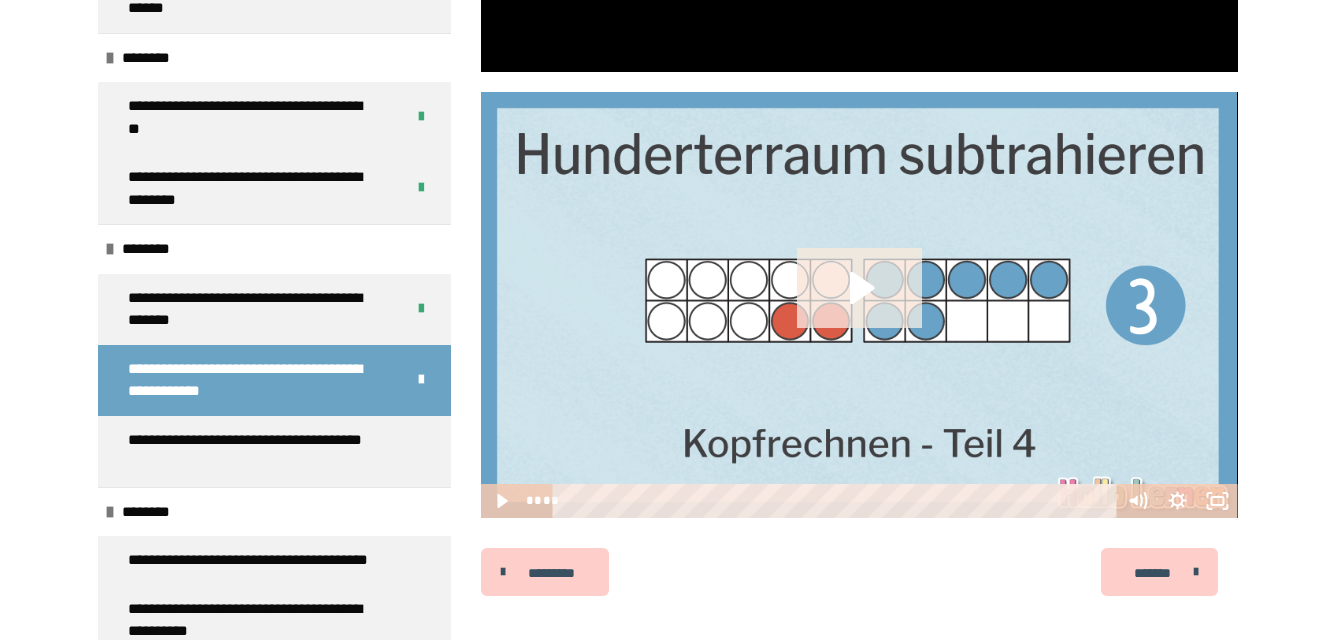 scroll, scrollTop: 2306, scrollLeft: 0, axis: vertical 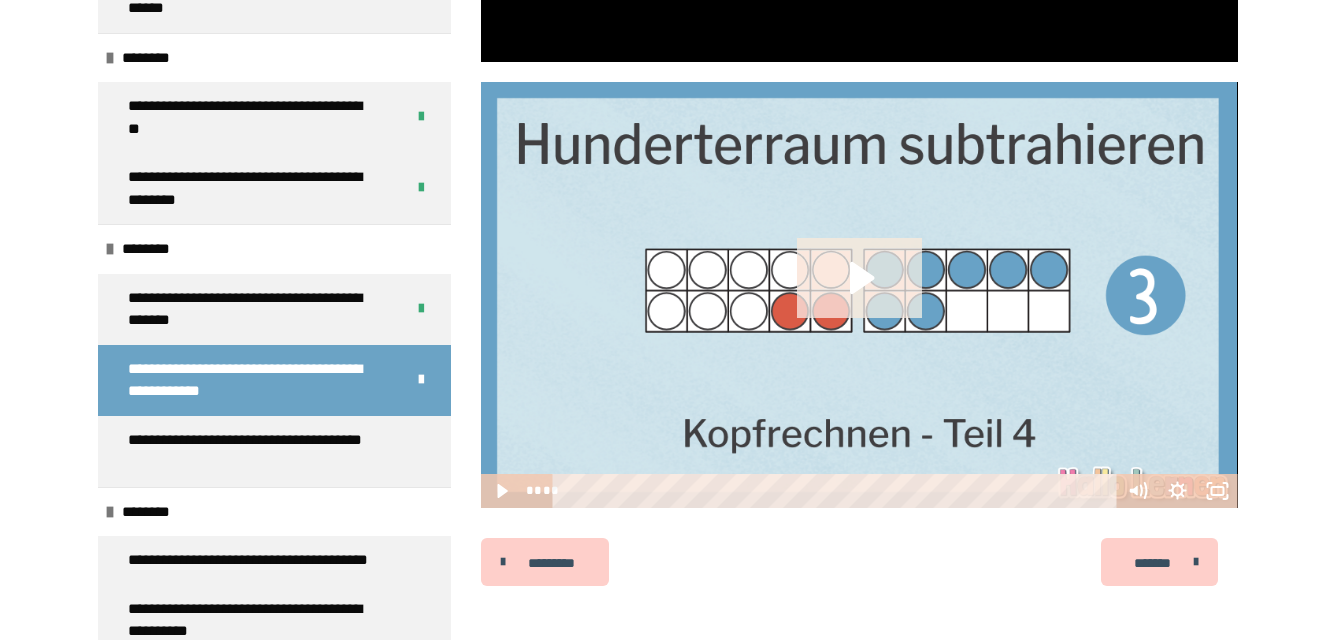 click 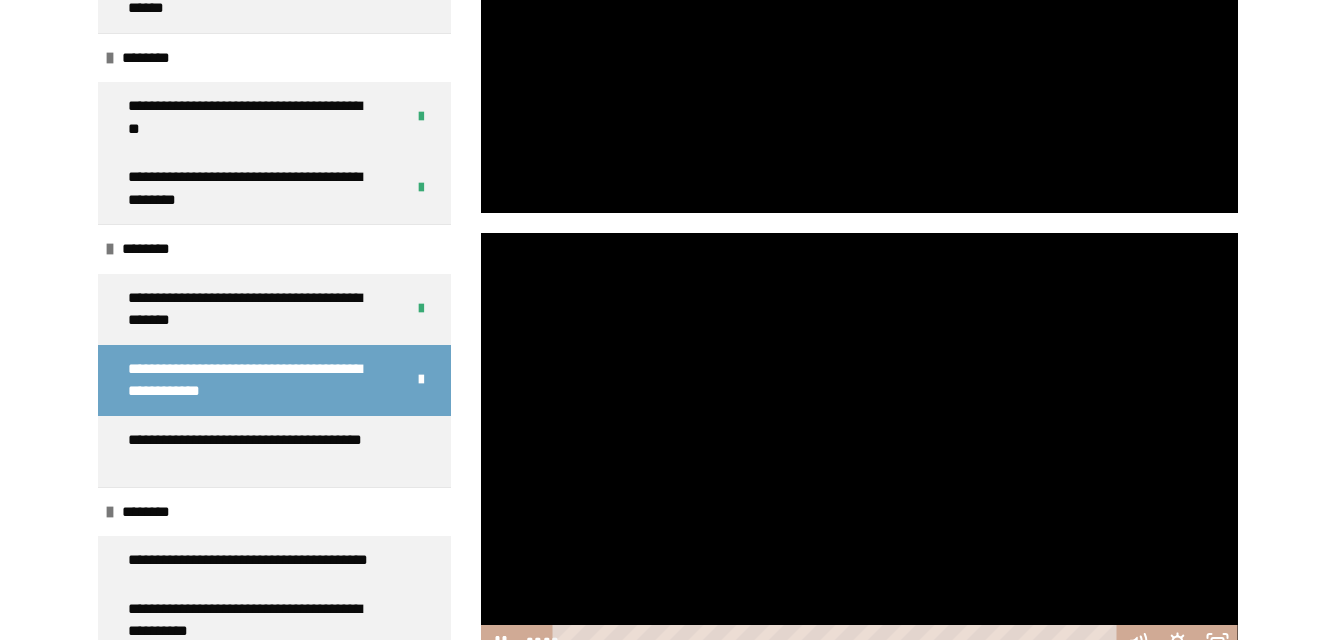 scroll, scrollTop: 2006, scrollLeft: 0, axis: vertical 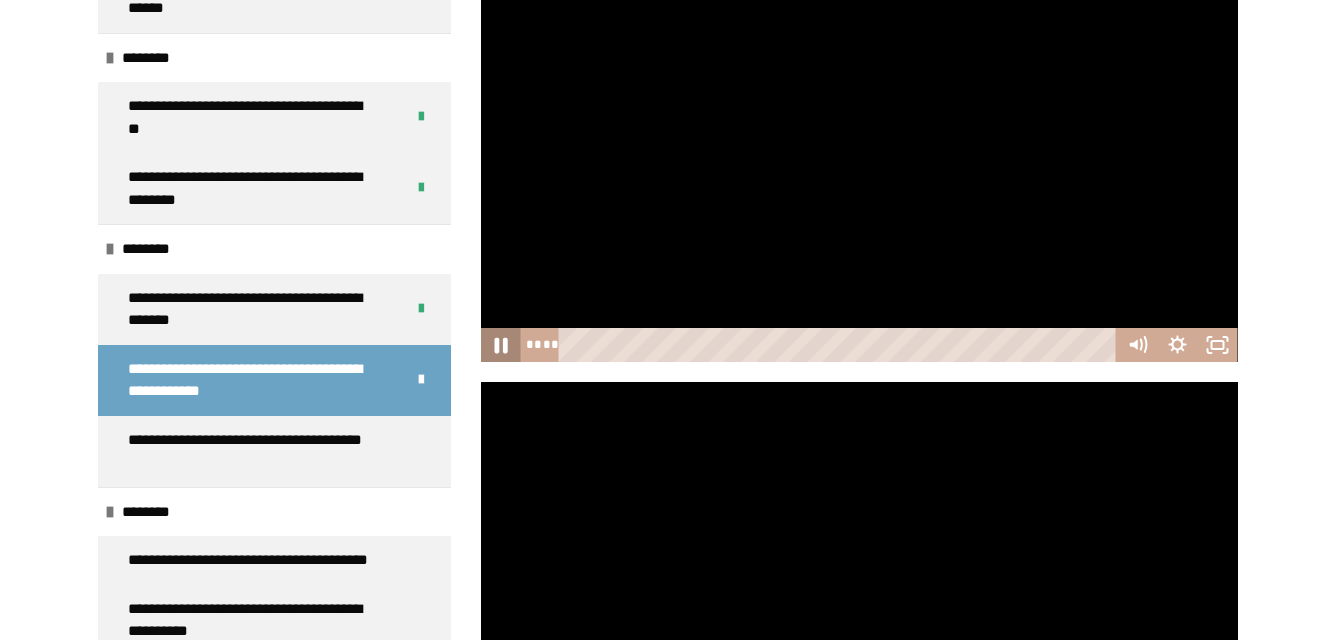 click 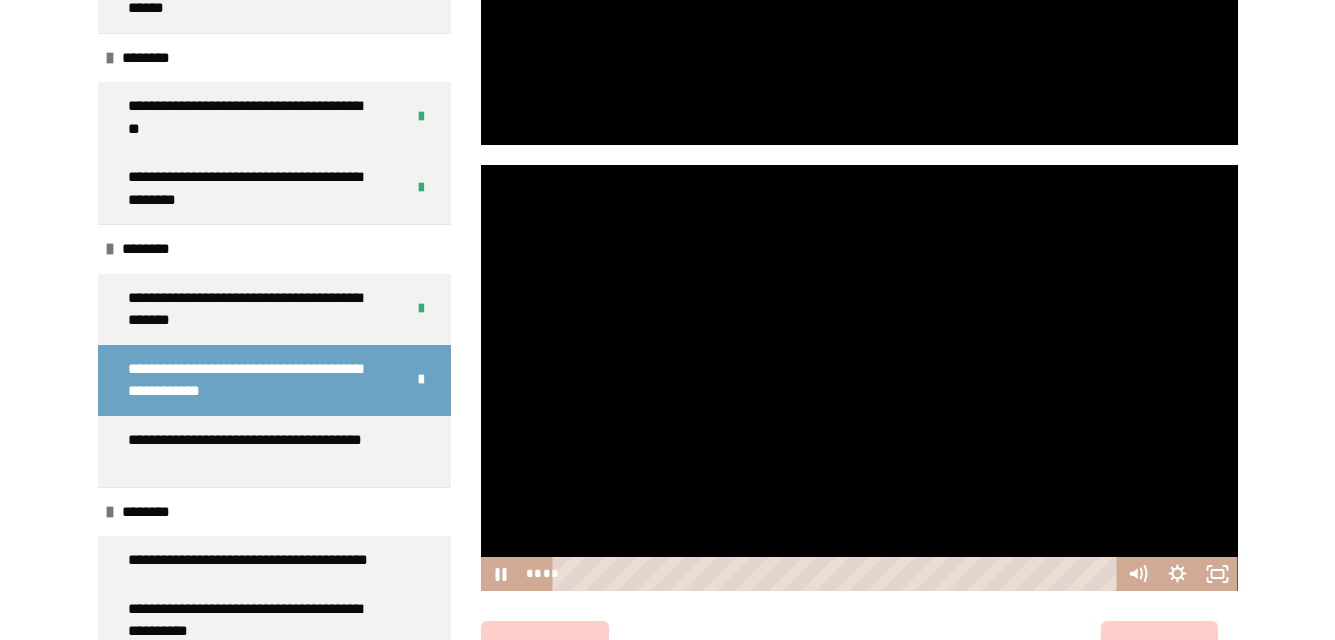 scroll, scrollTop: 2306, scrollLeft: 0, axis: vertical 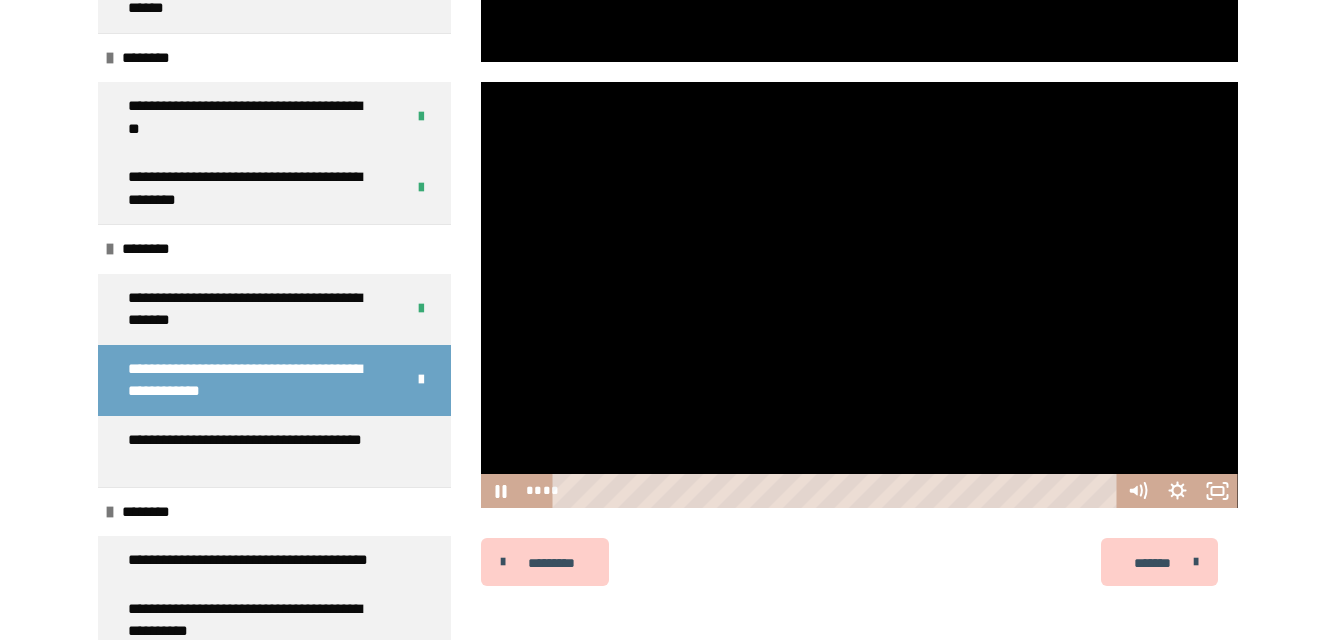 drag, startPoint x: 832, startPoint y: 327, endPoint x: 848, endPoint y: 375, distance: 50.596443 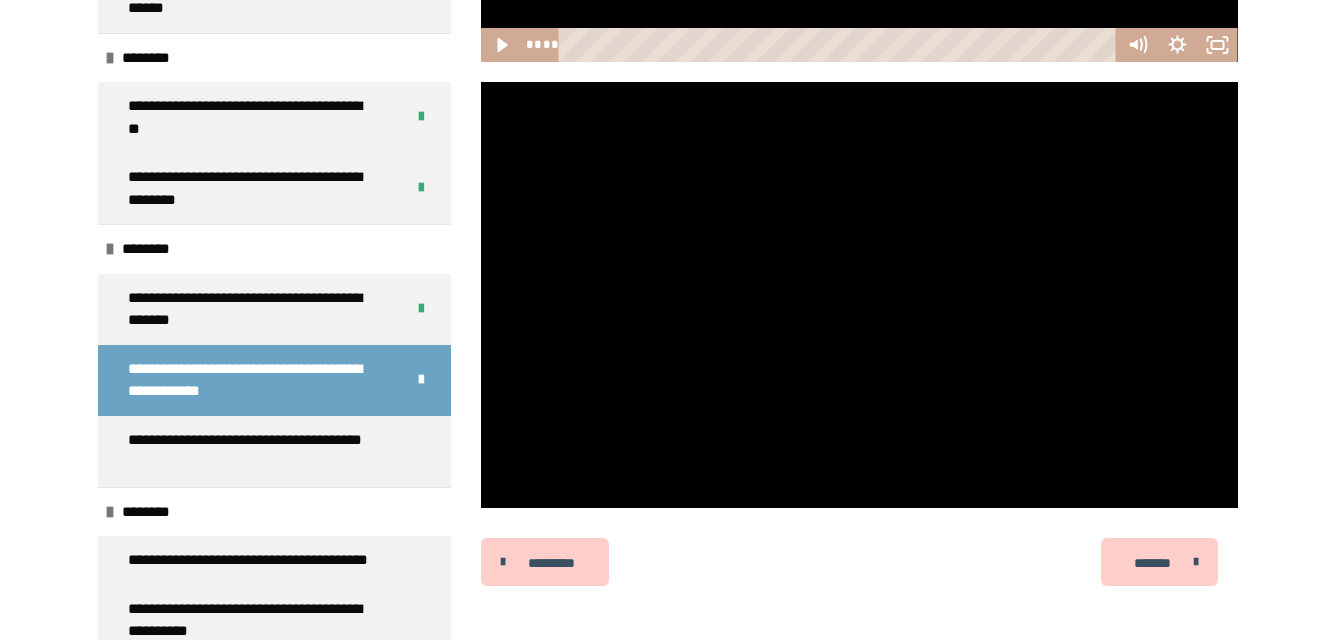click on "**********" at bounding box center (667, -830) 